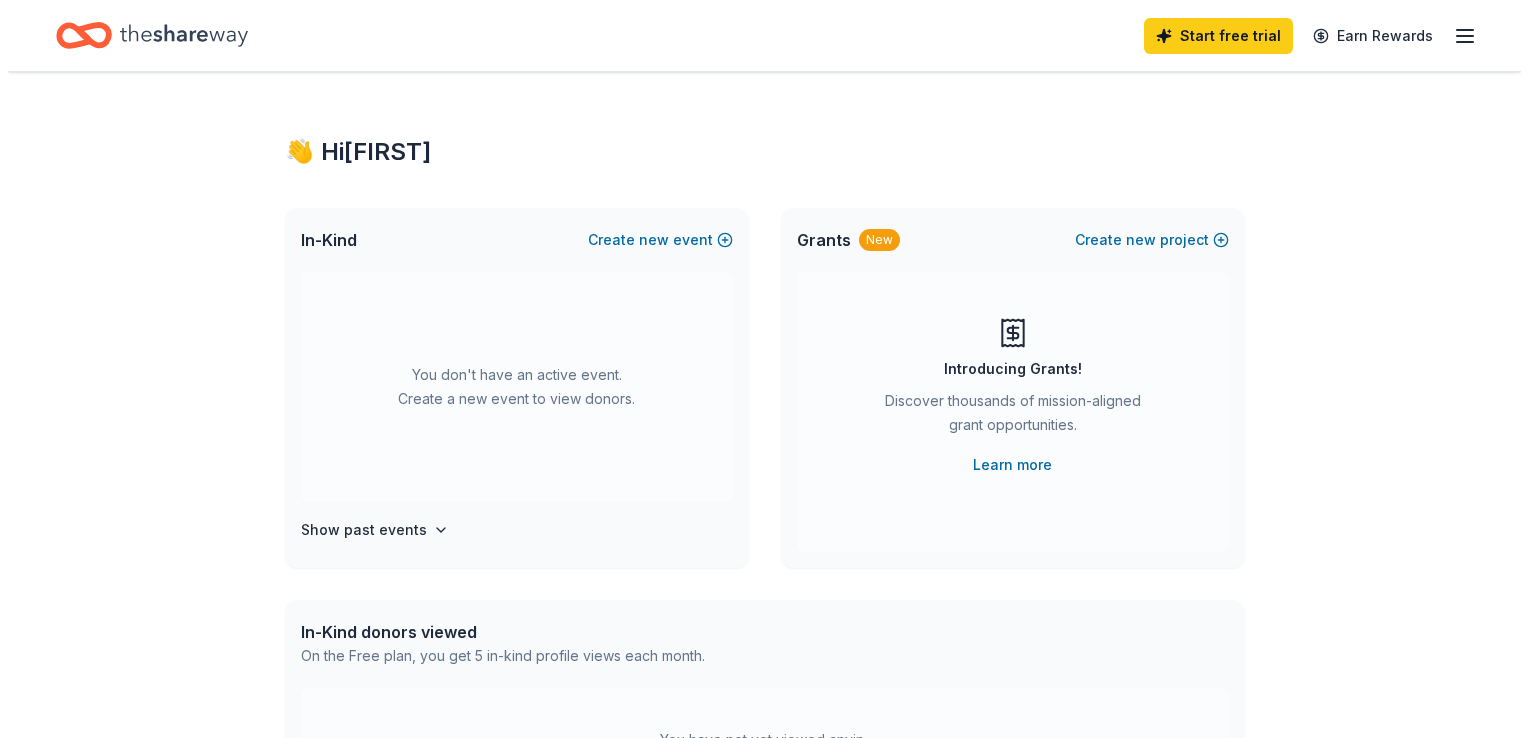 scroll, scrollTop: 0, scrollLeft: 0, axis: both 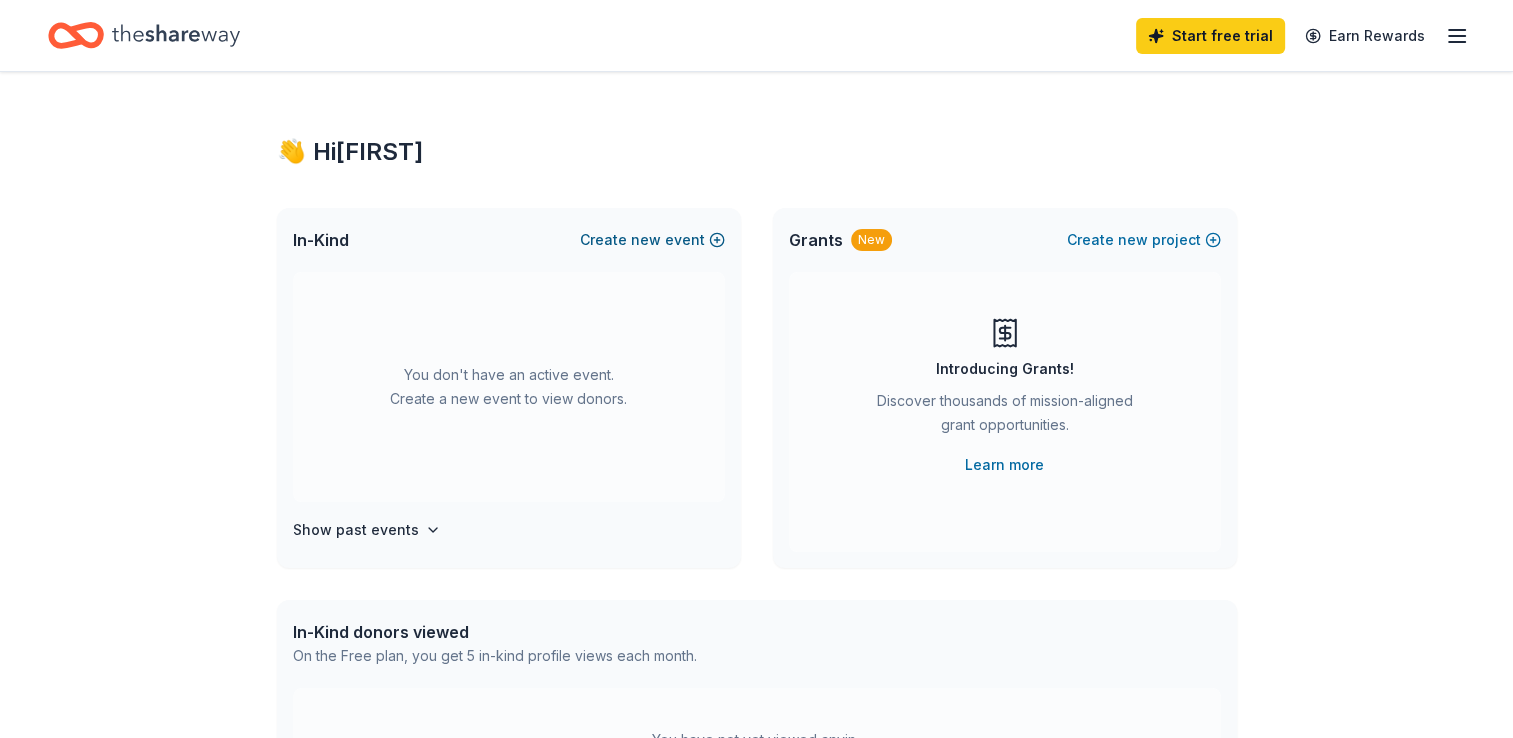 click on "Create  new  event" at bounding box center (652, 240) 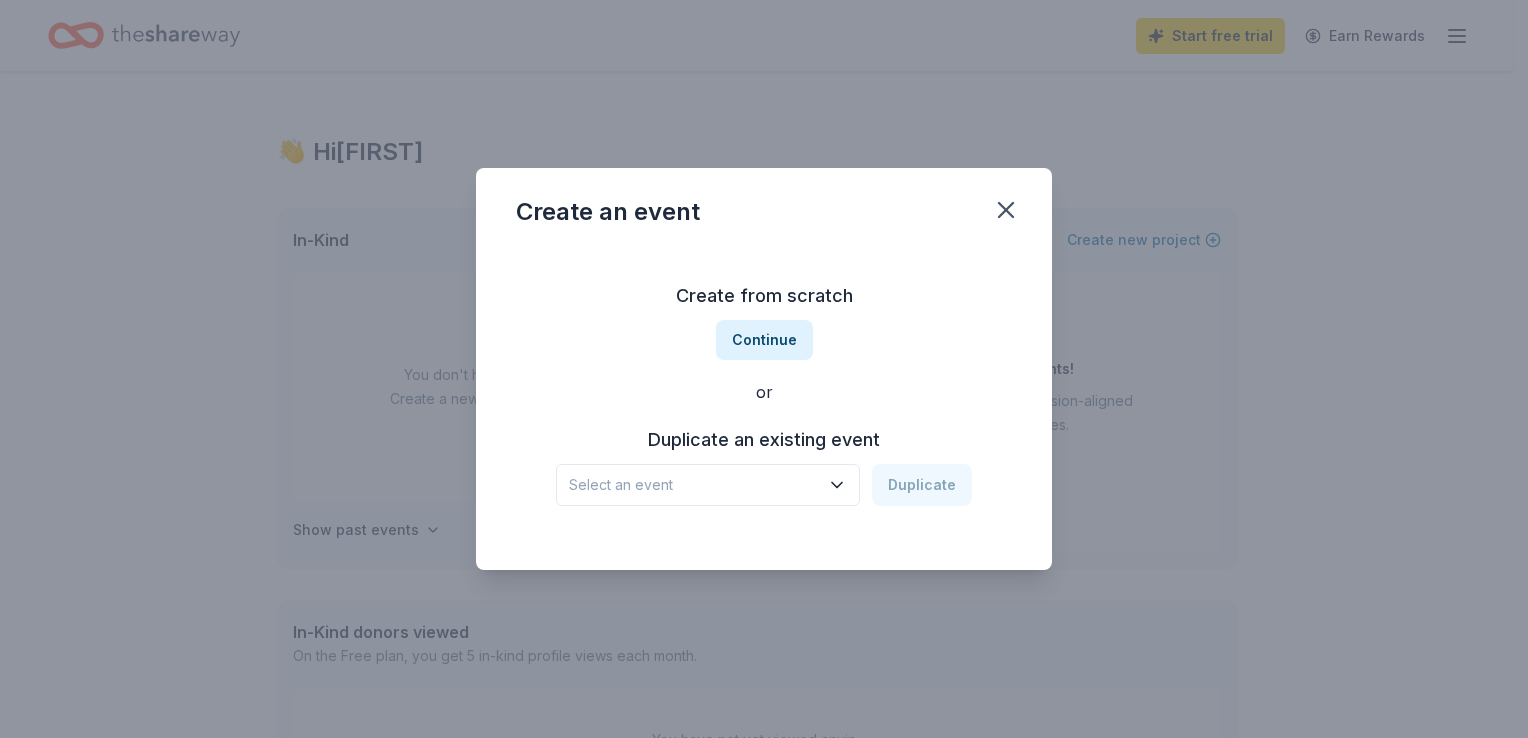click on "Select an event" at bounding box center (708, 485) 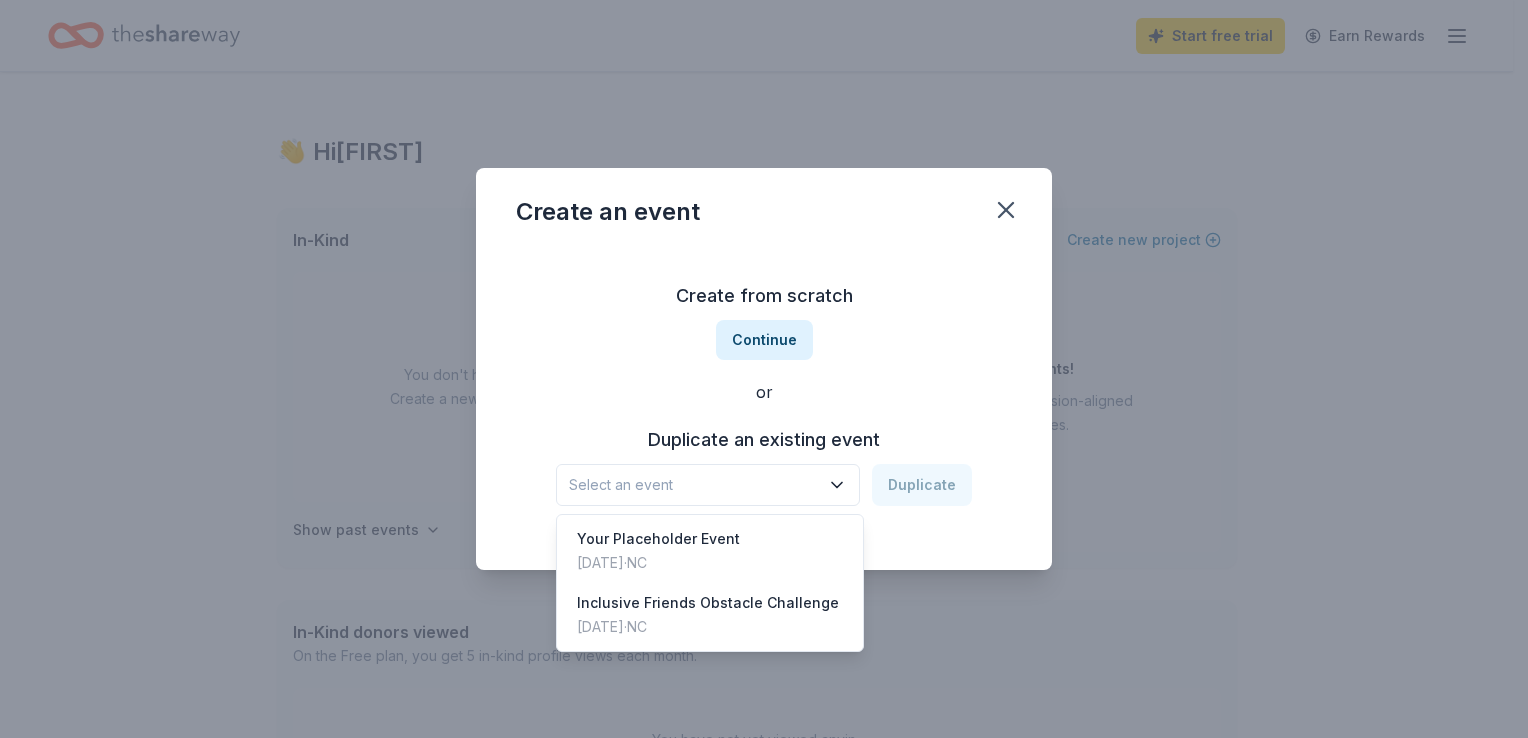 click on "Create from scratch Continue or Duplicate an existing event Select an event Duplicate" at bounding box center [764, 393] 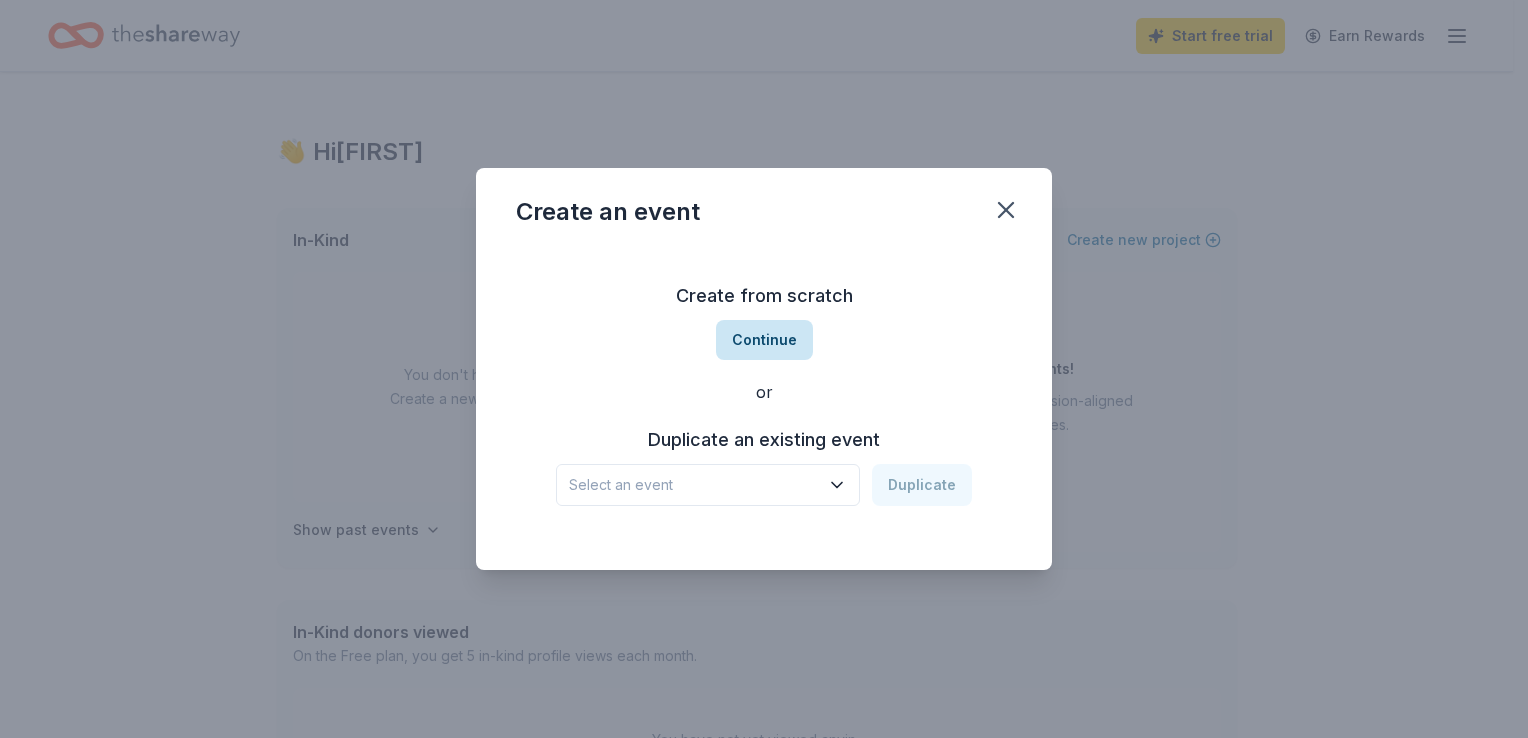 click on "Continue" at bounding box center [764, 340] 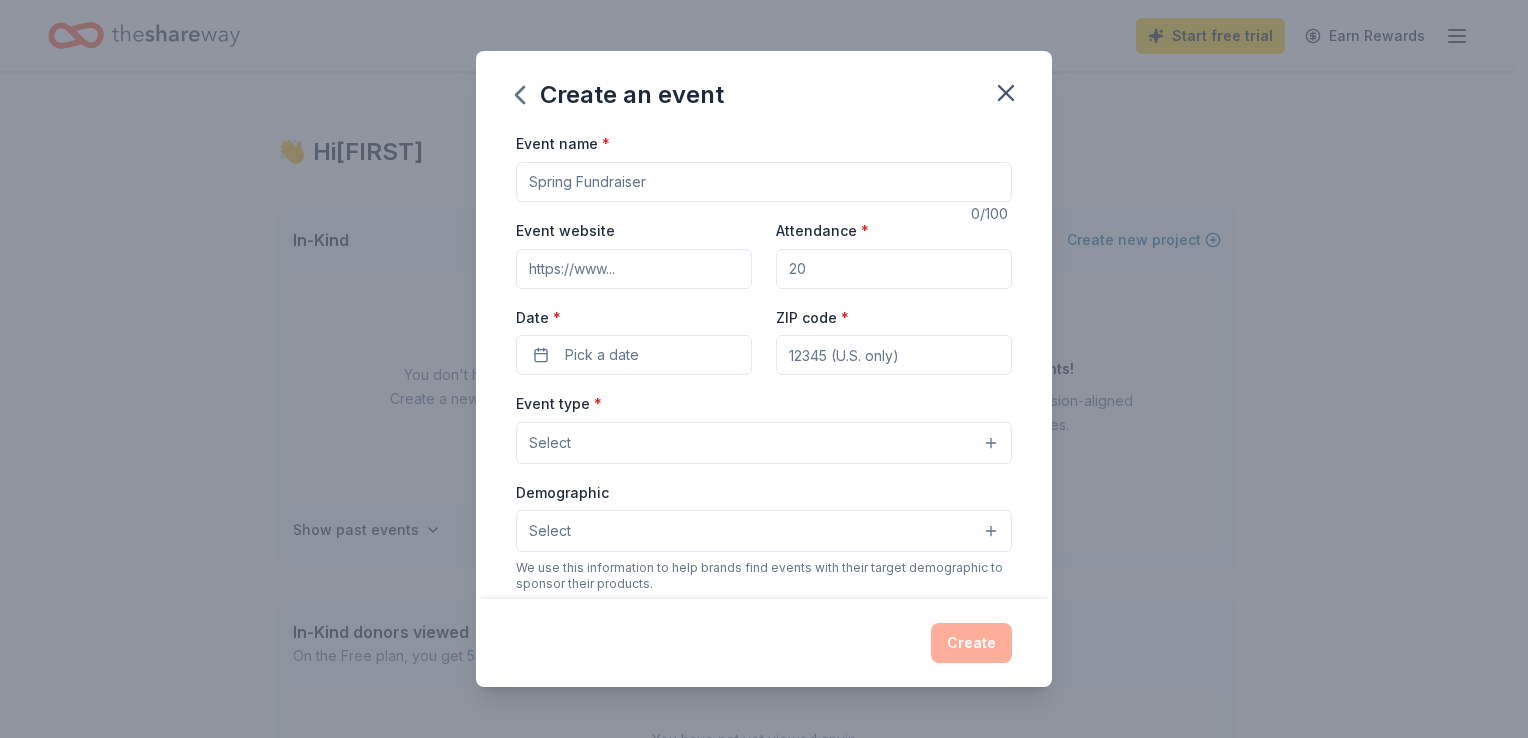 click on "Event name *" at bounding box center [764, 182] 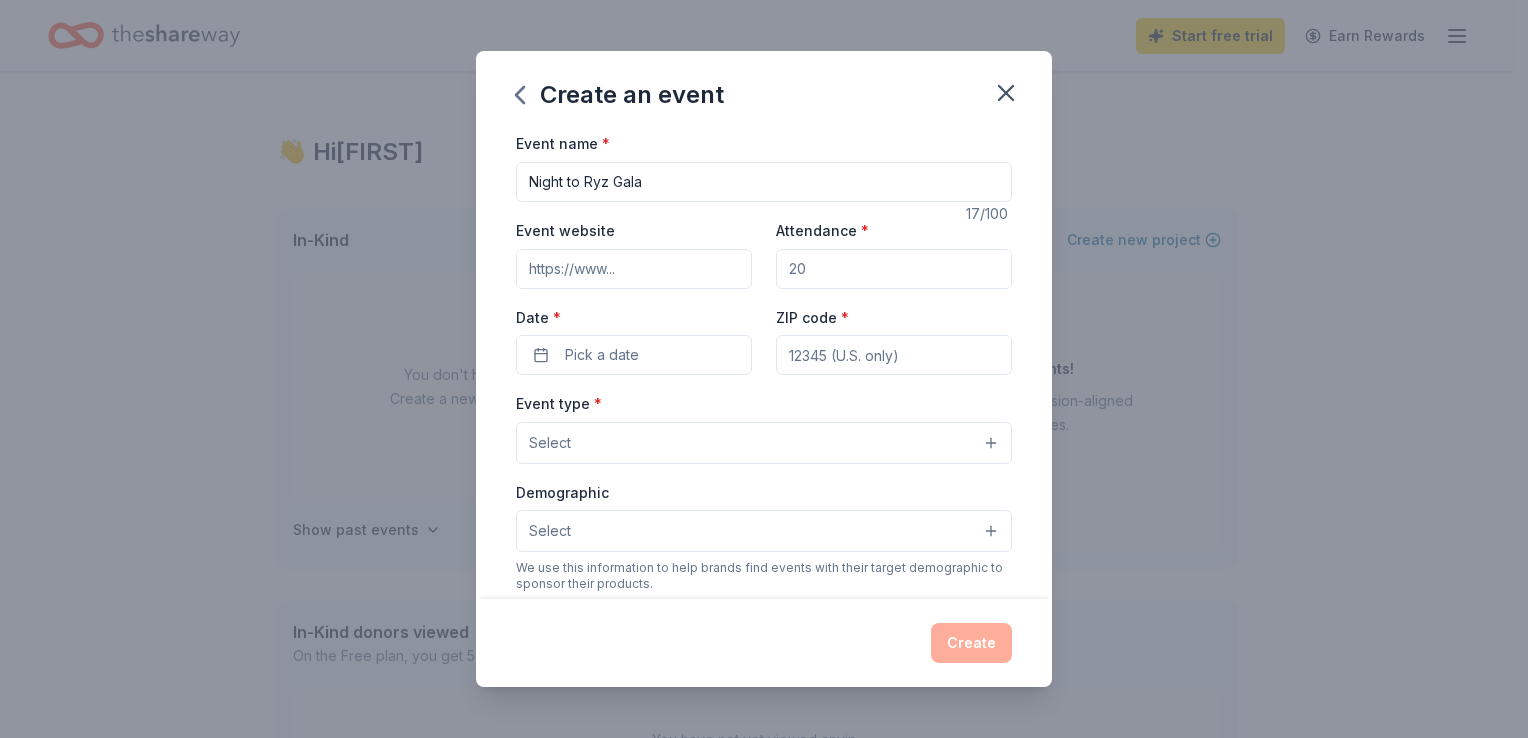 type on "Night to Ryz Gala" 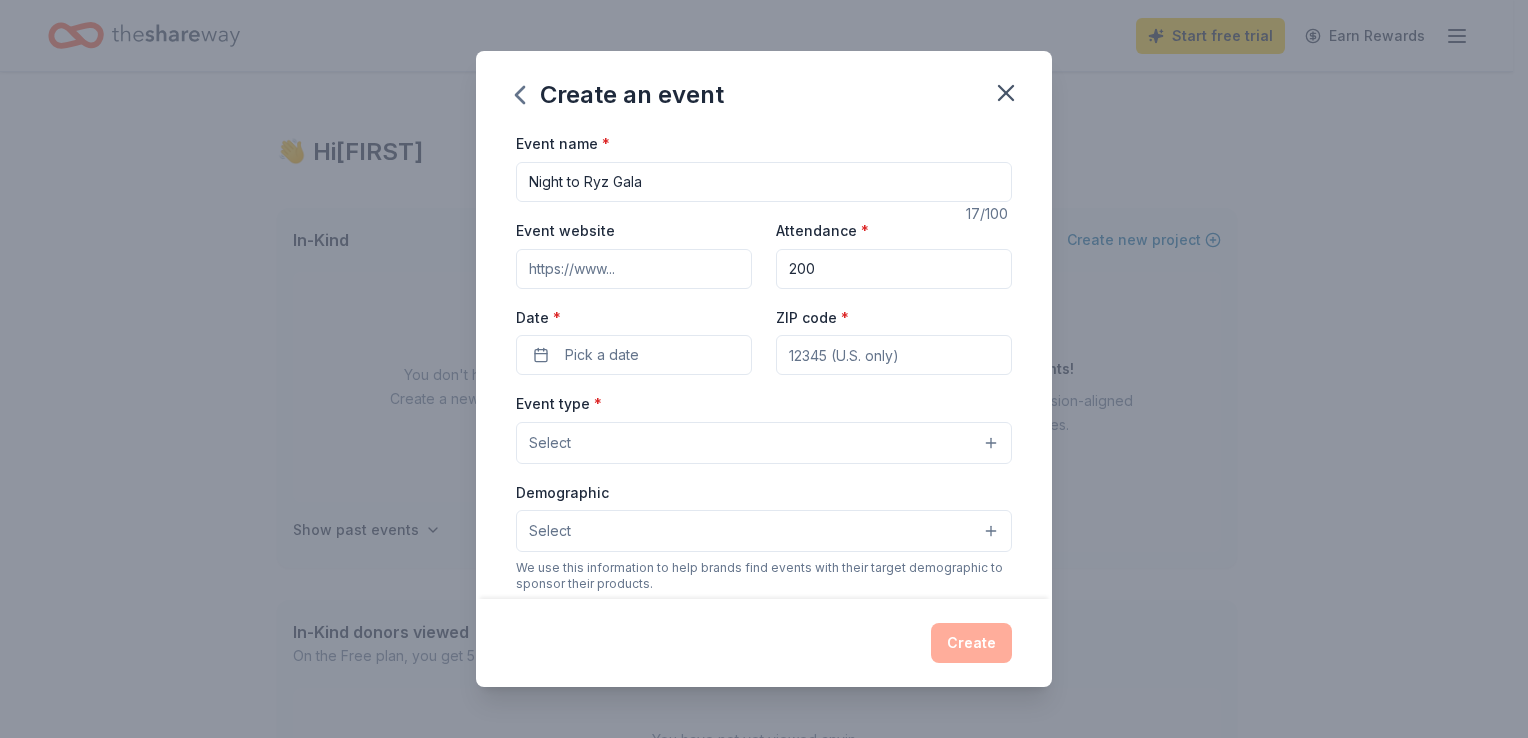 type on "200" 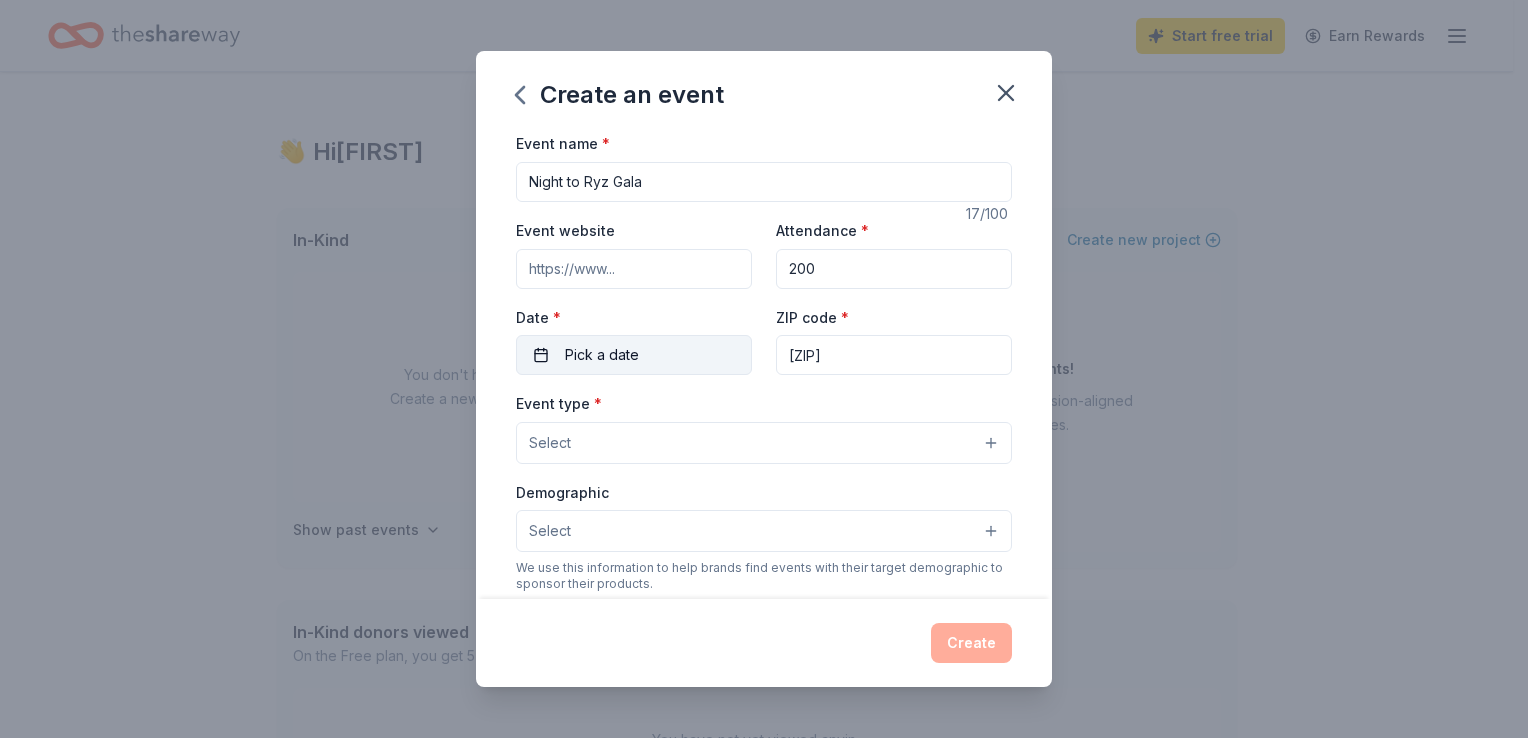 type on "[ZIP]" 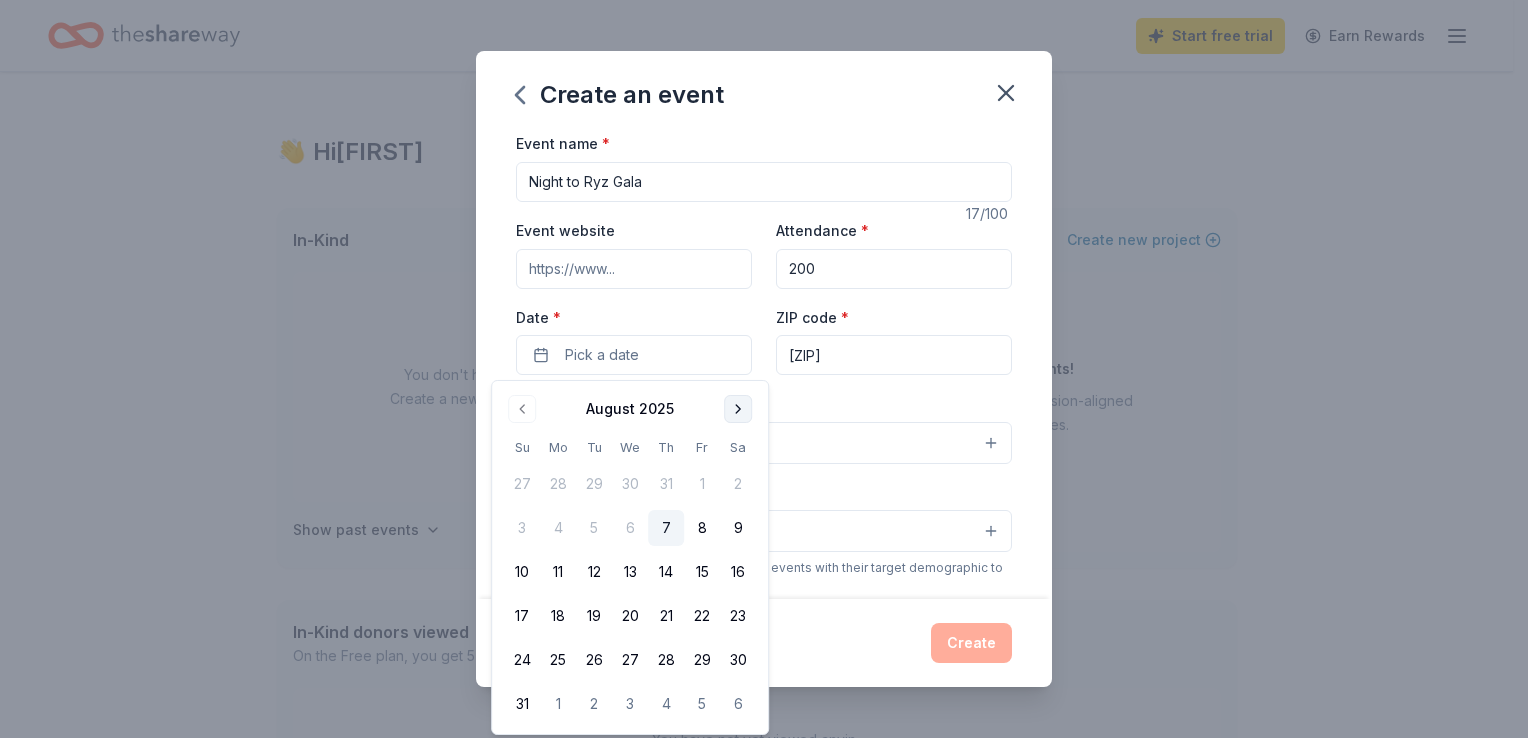 click at bounding box center (738, 409) 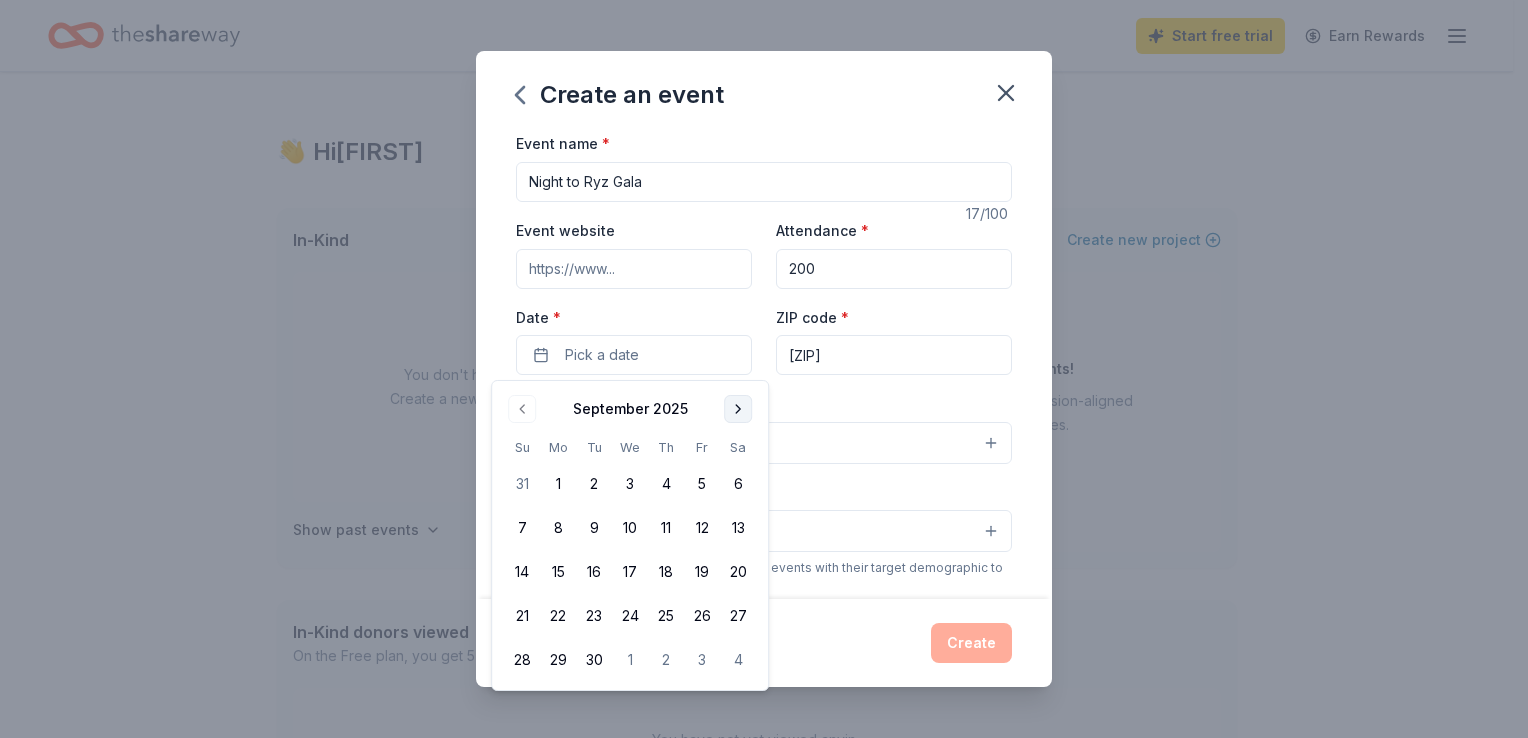 click at bounding box center (738, 409) 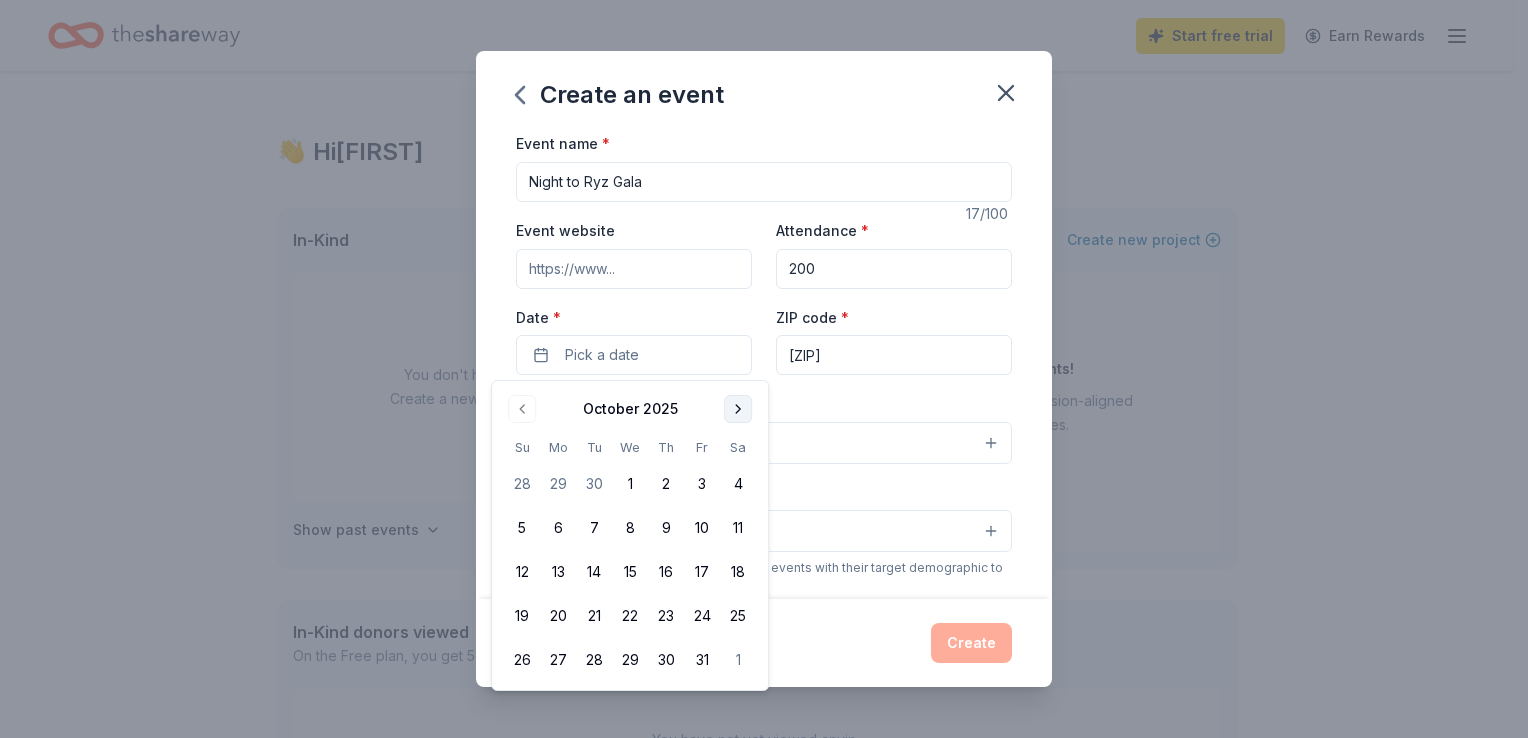 click at bounding box center [738, 409] 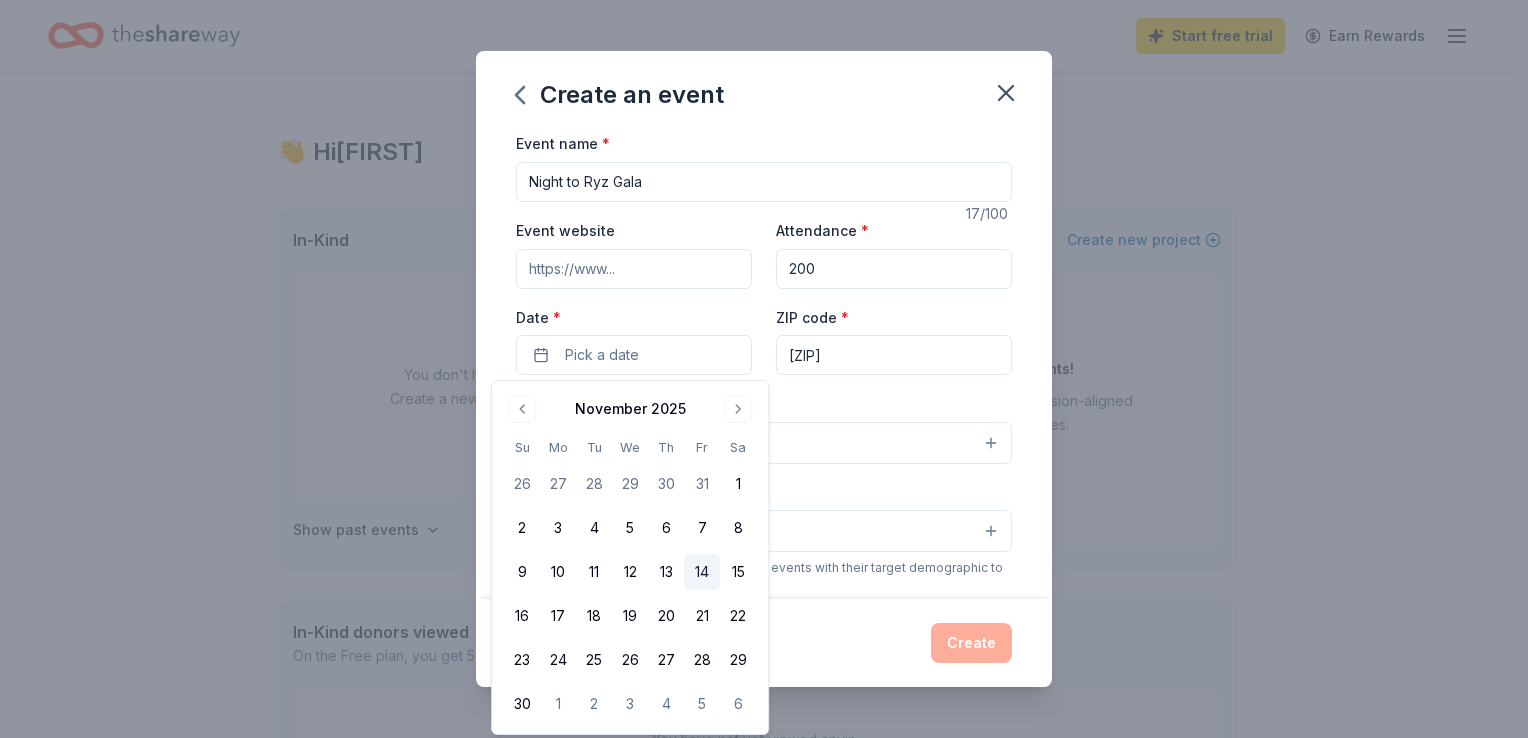 click on "14" at bounding box center (702, 572) 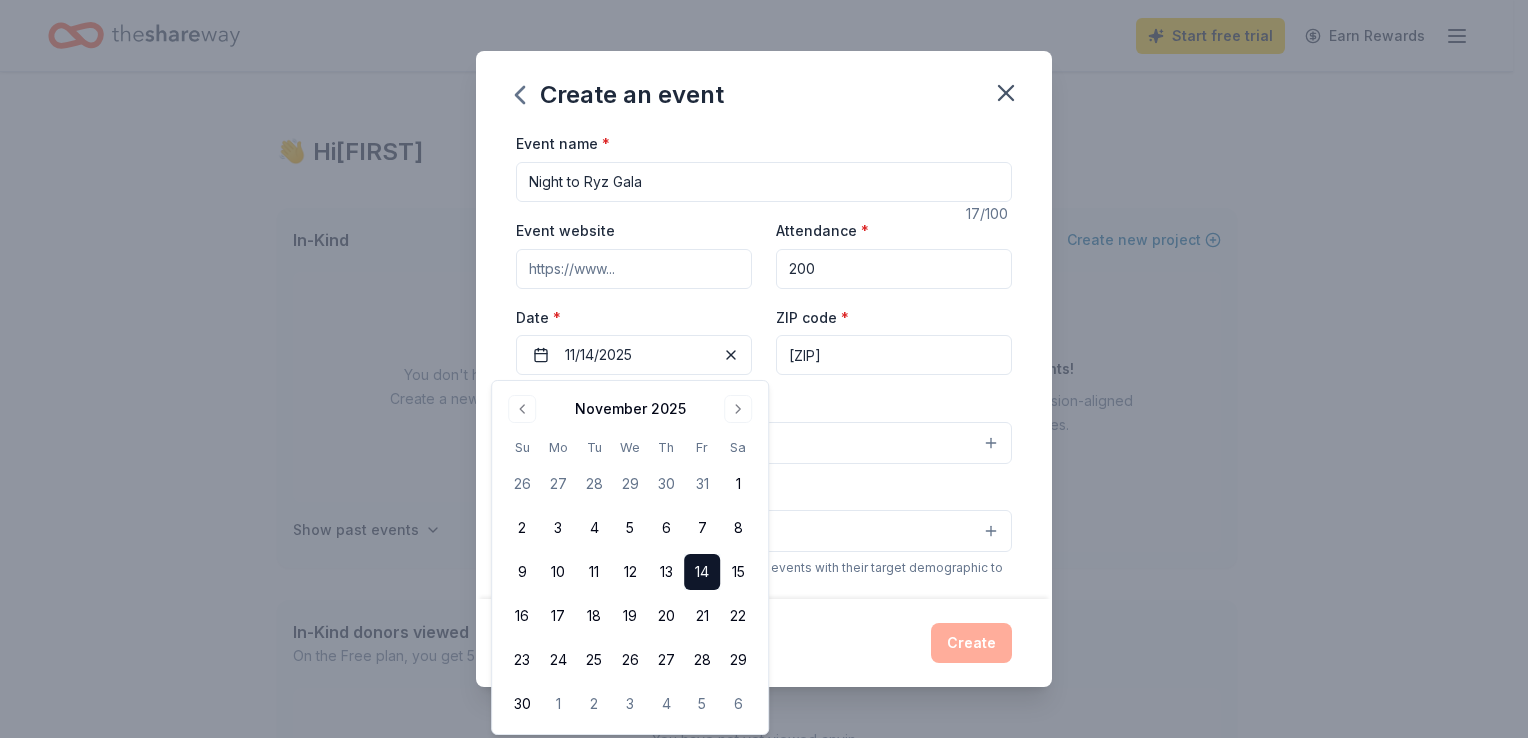 click on "Event type * Select" at bounding box center [764, 427] 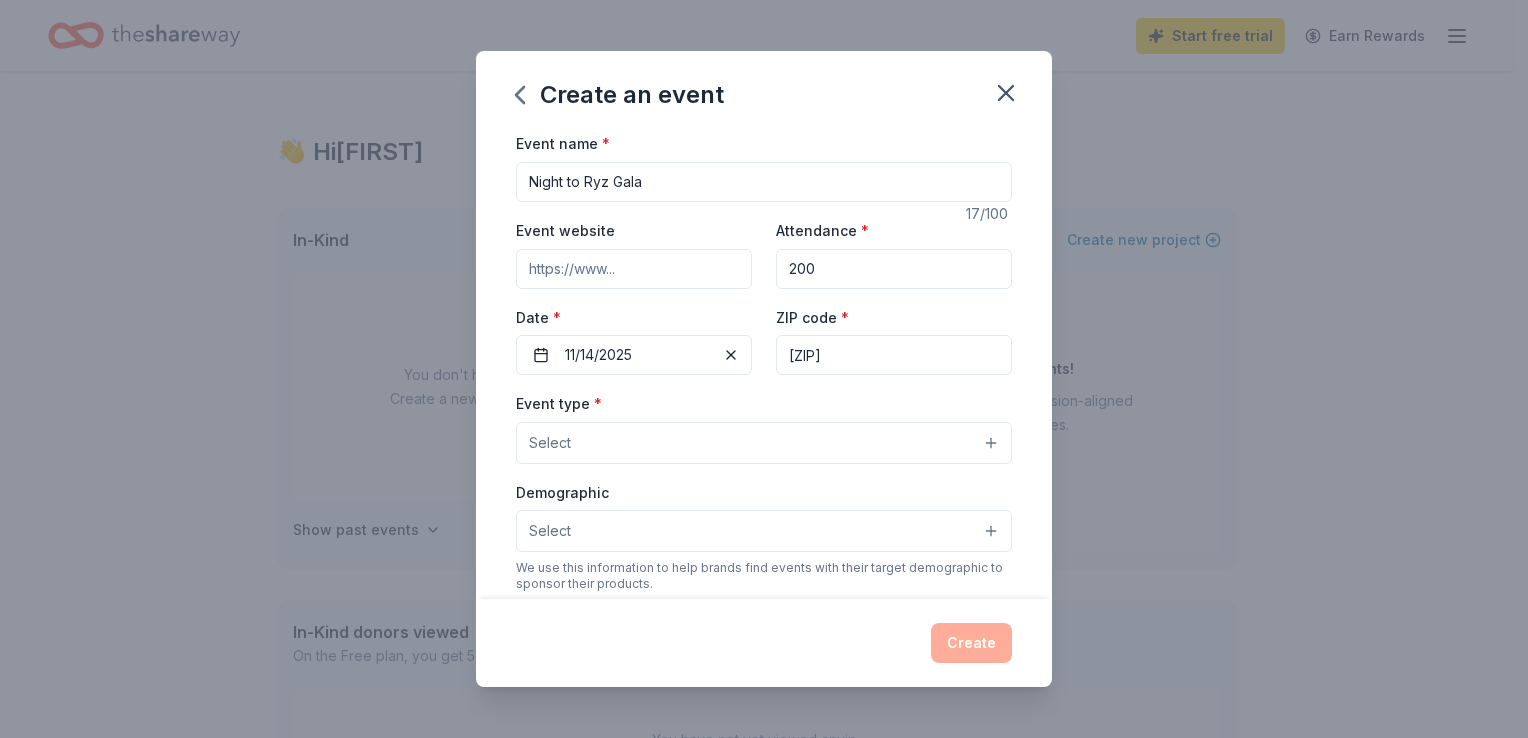 click on "Select" at bounding box center (764, 443) 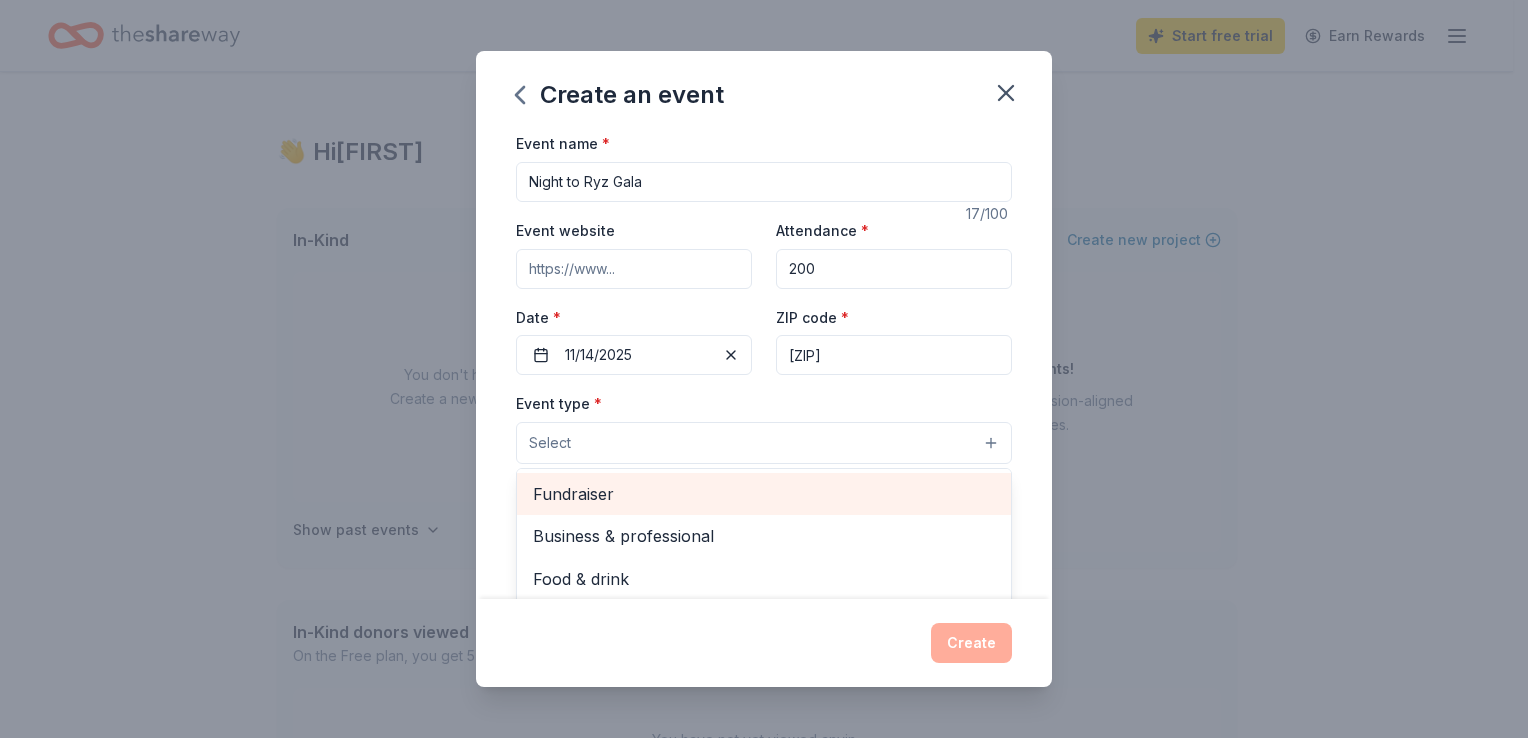 click on "Fundraiser" at bounding box center [764, 494] 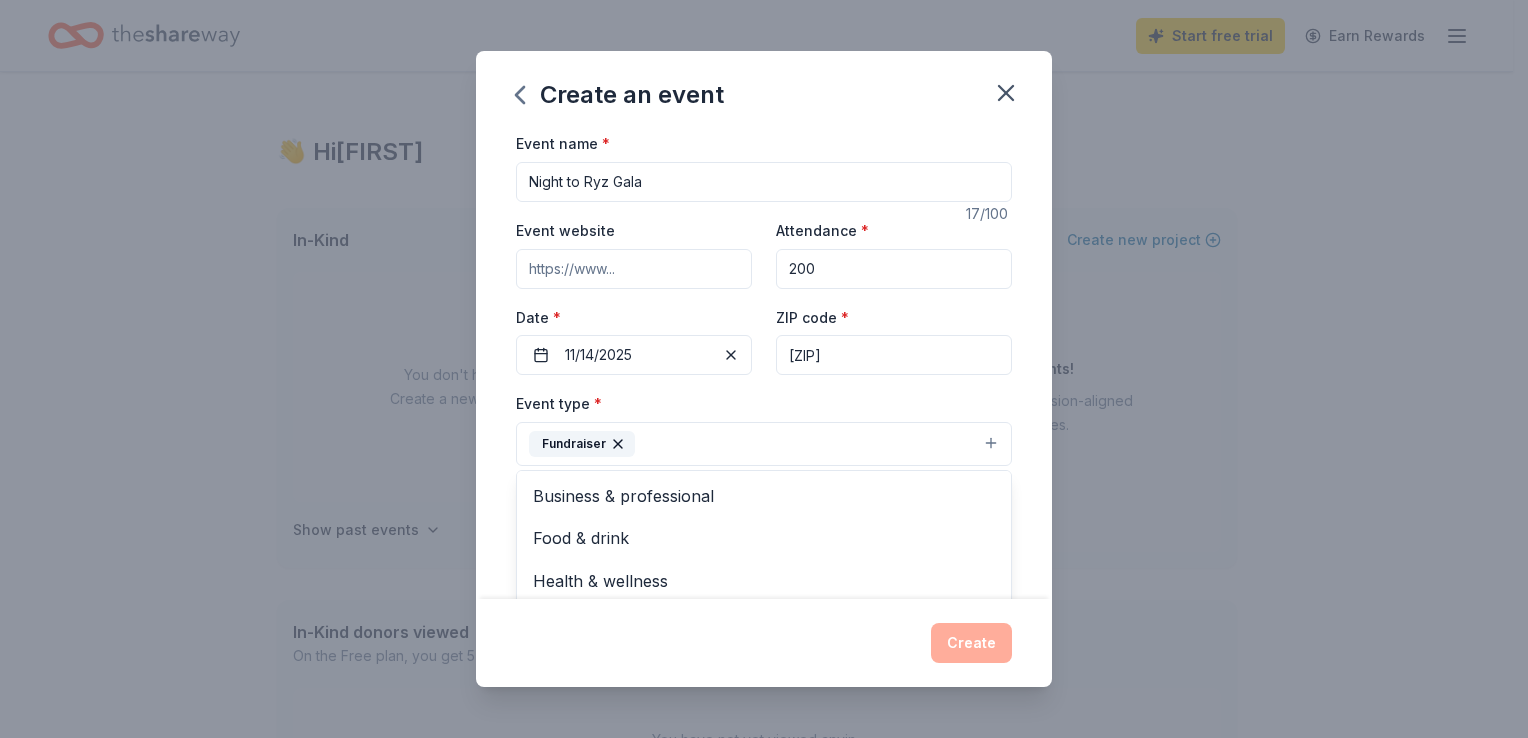 click on "Event type * Fundraiser Business & professional Food & drink Health & wellness Hobbies Music Performing & visual arts" at bounding box center (764, 428) 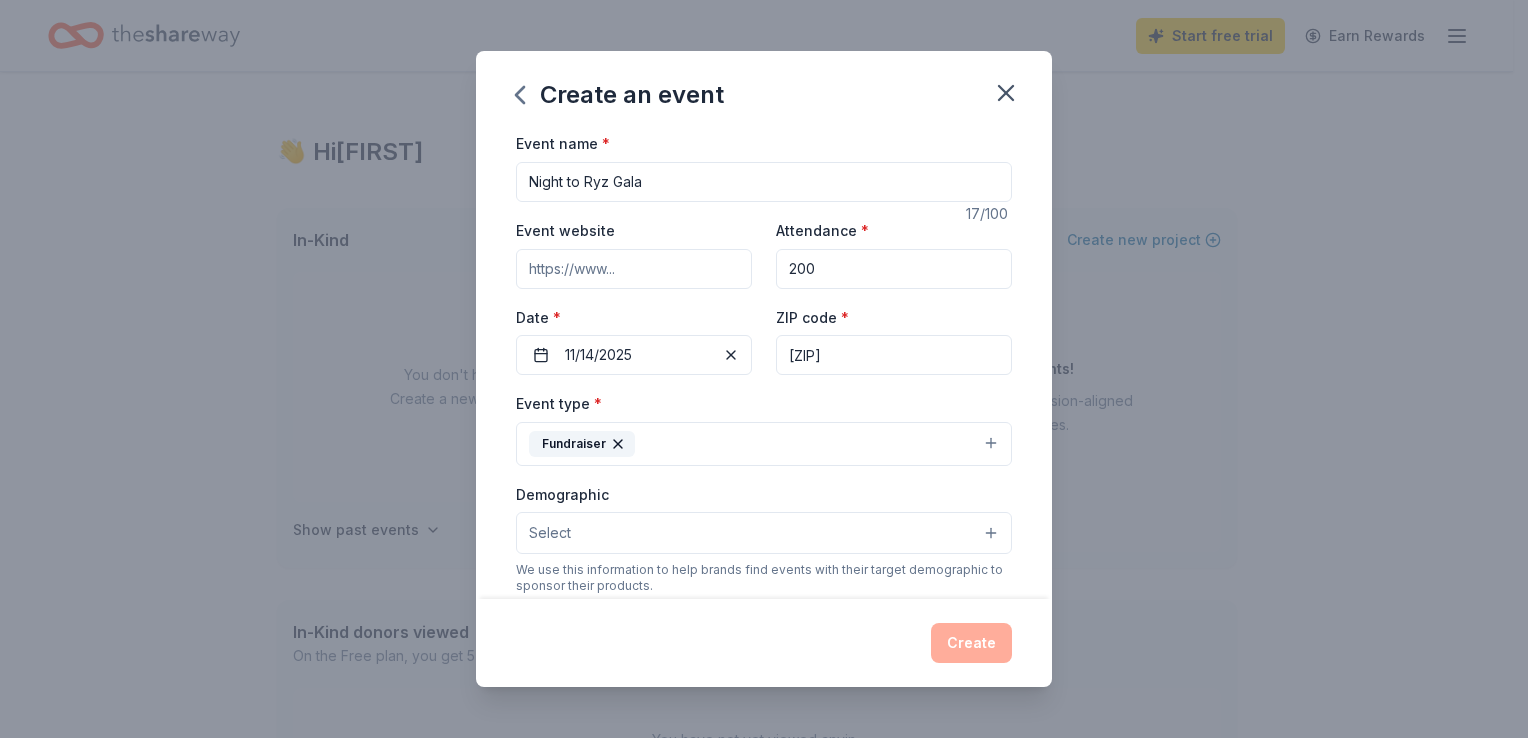 click on "Fundraiser" at bounding box center (764, 444) 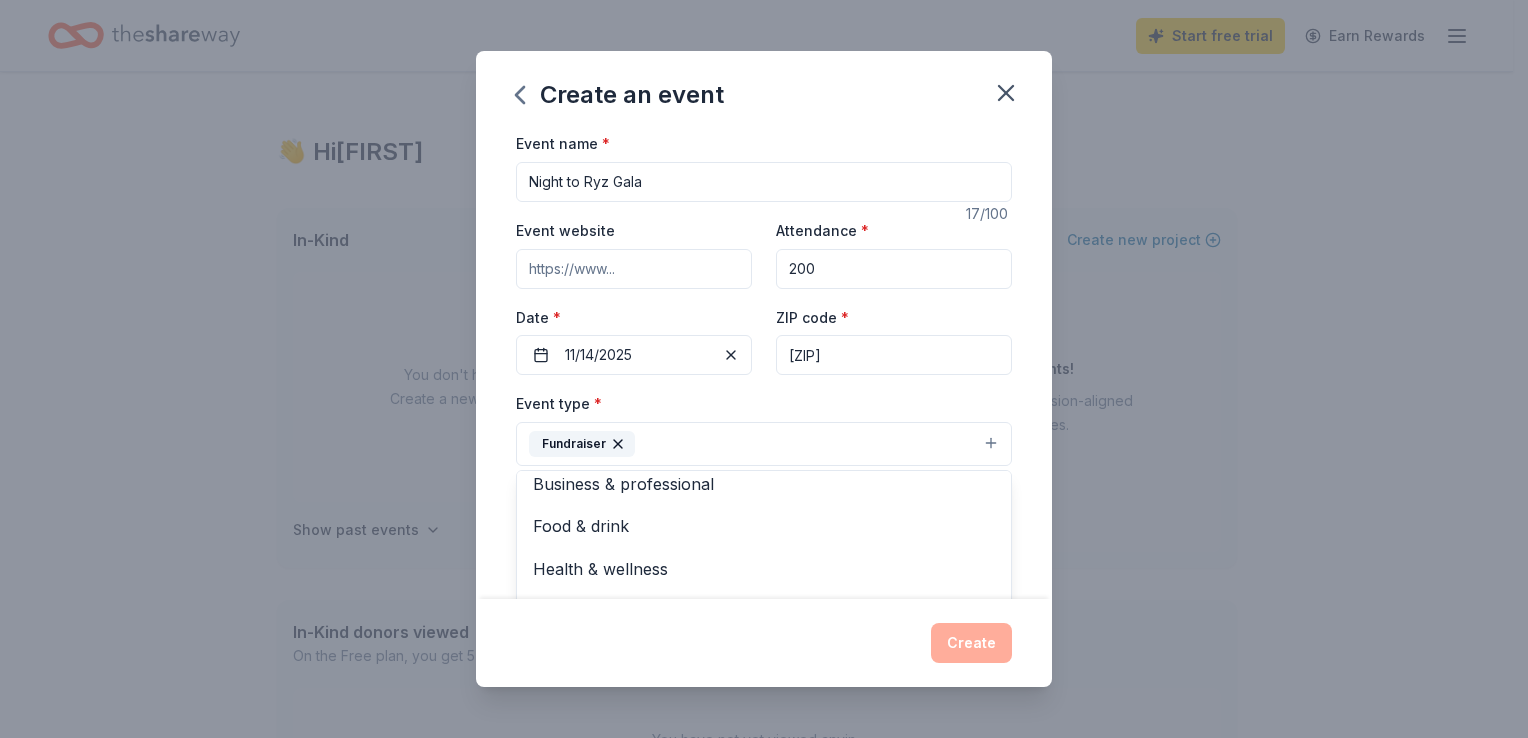 scroll, scrollTop: 24, scrollLeft: 0, axis: vertical 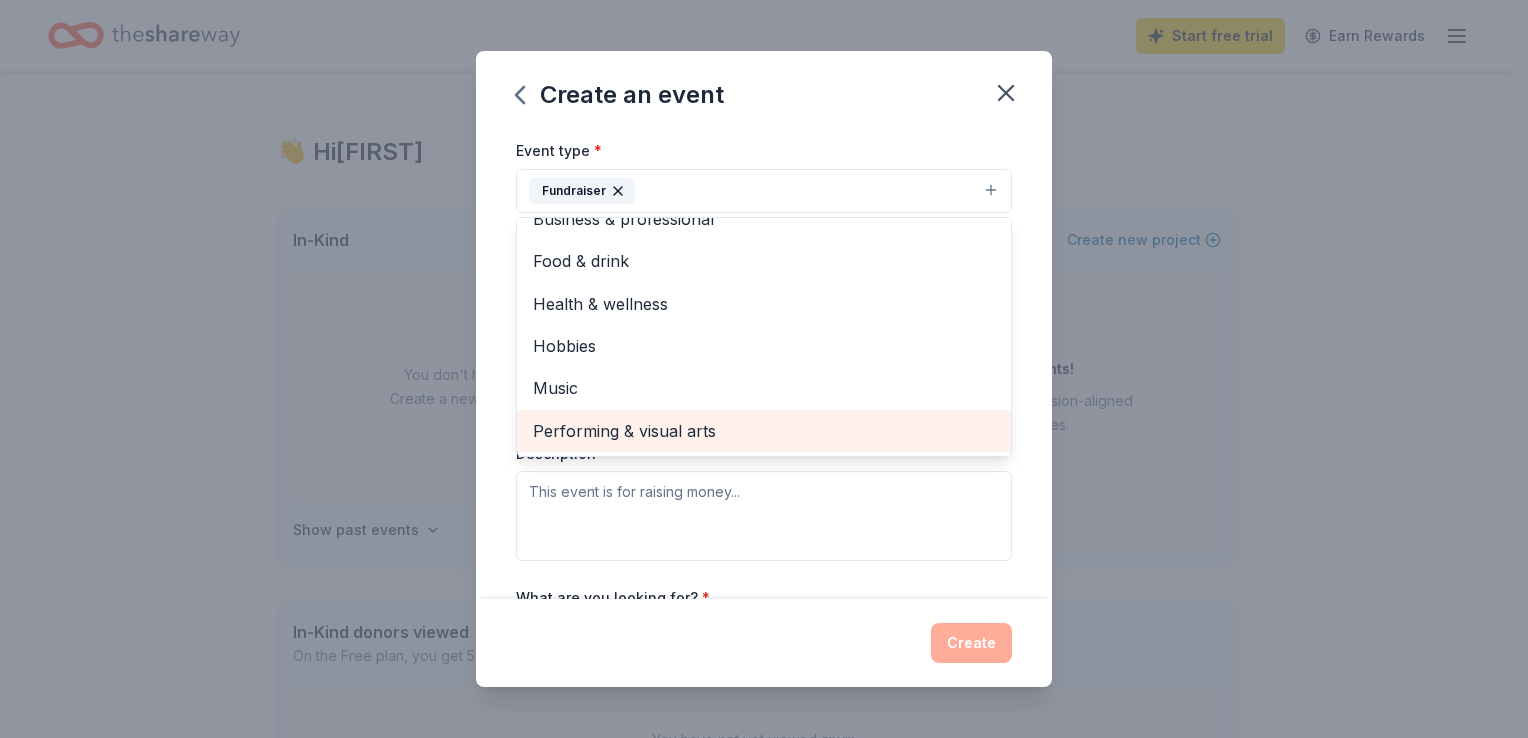click on "Performing & visual arts" at bounding box center (764, 431) 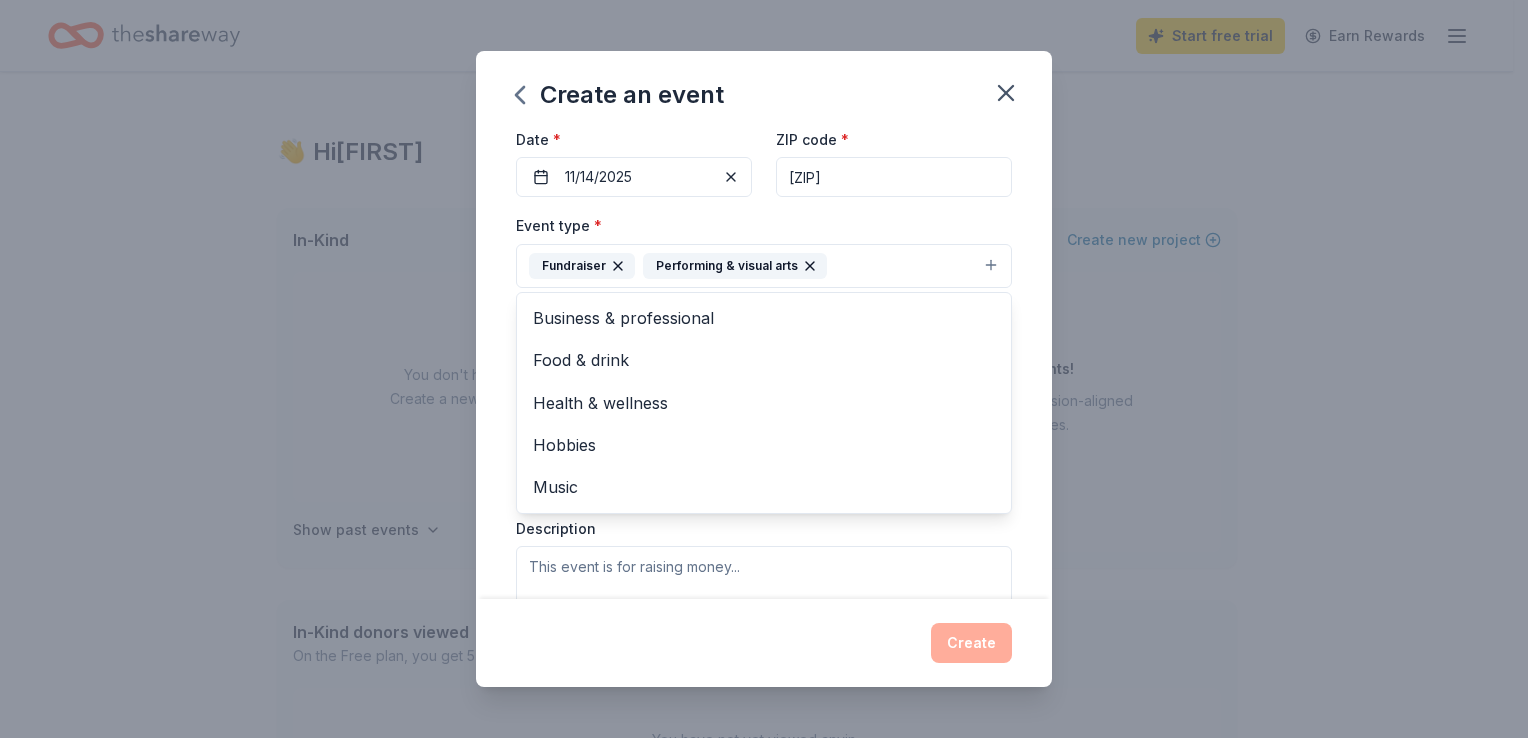 scroll, scrollTop: 172, scrollLeft: 0, axis: vertical 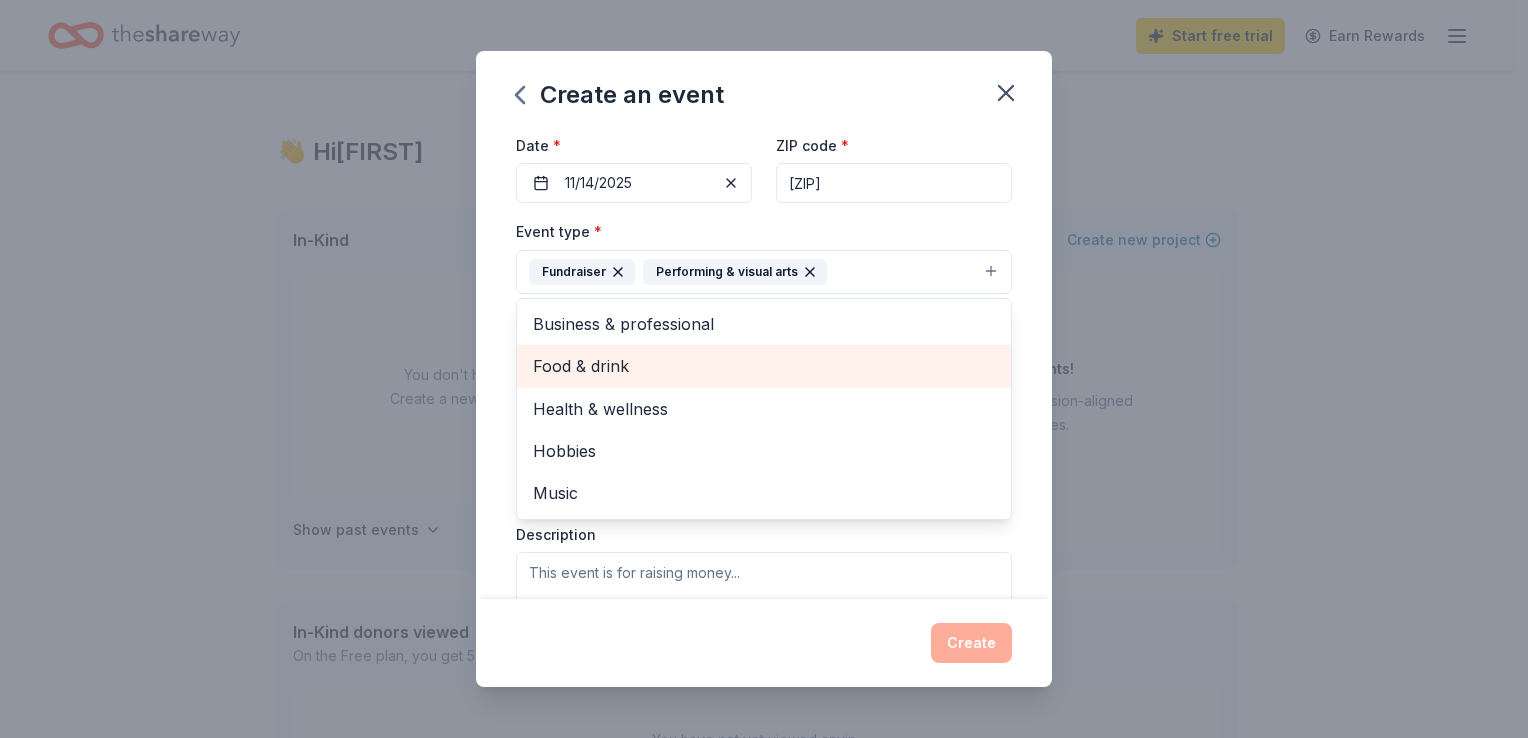 click on "Food & drink" at bounding box center [764, 366] 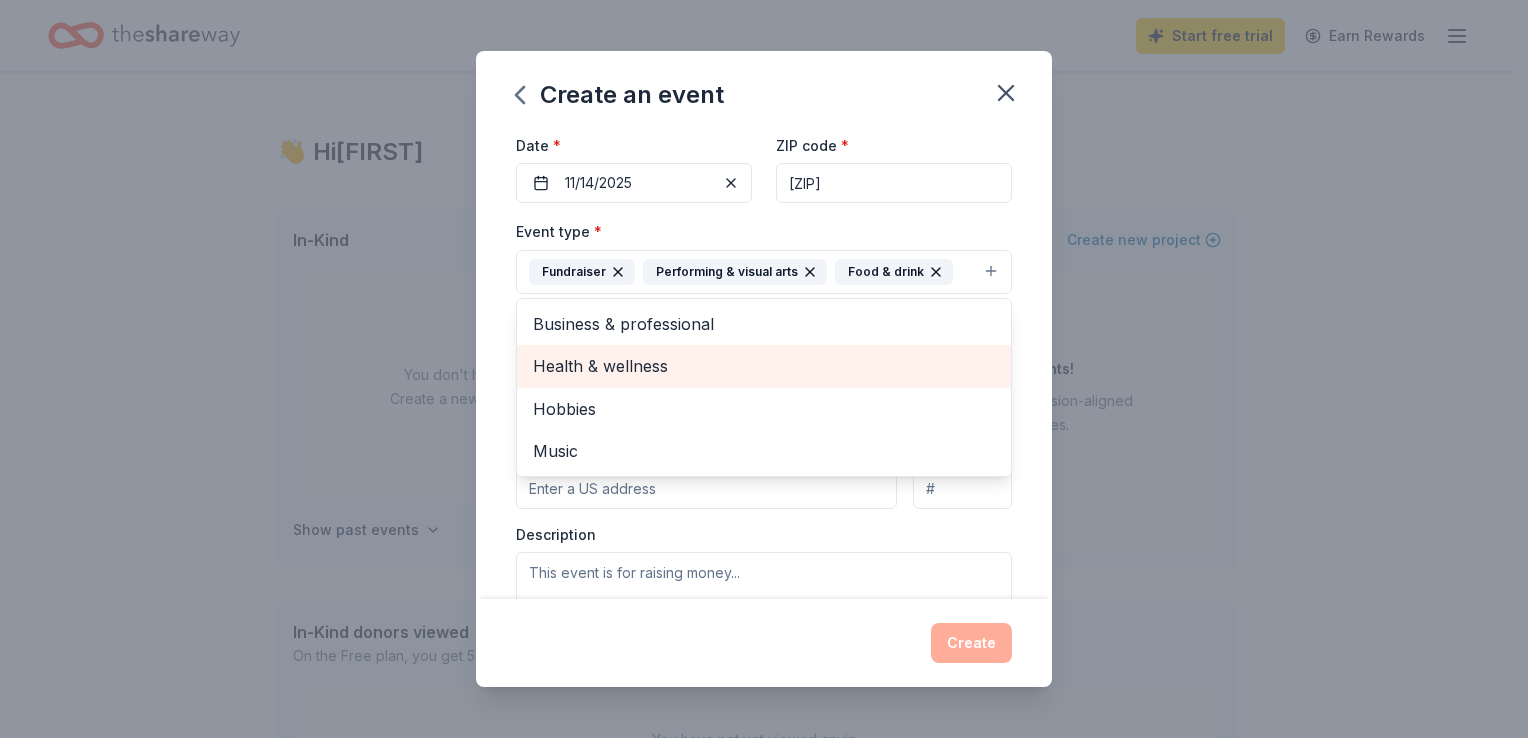 click on "Health & wellness" at bounding box center (764, 366) 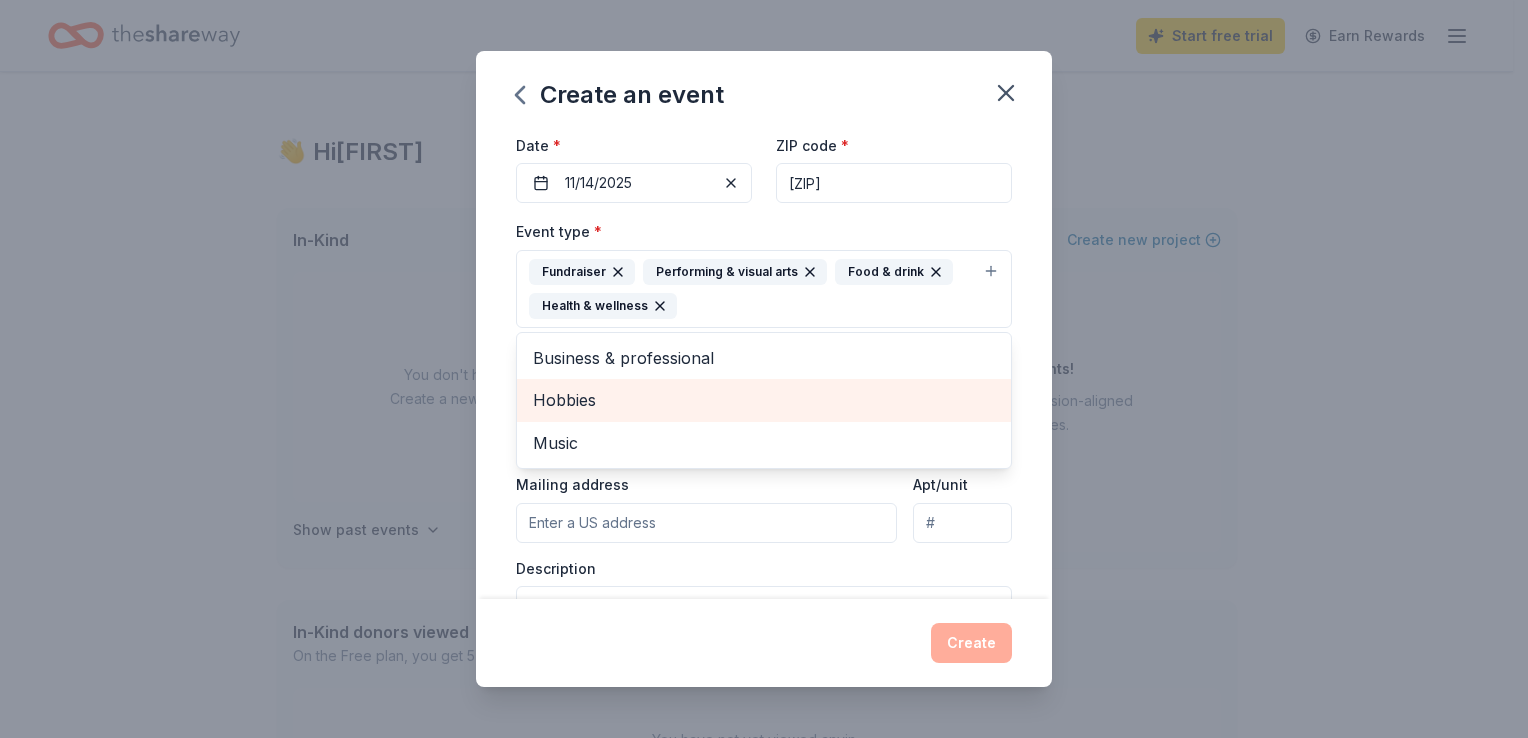 click on "Hobbies" at bounding box center (764, 400) 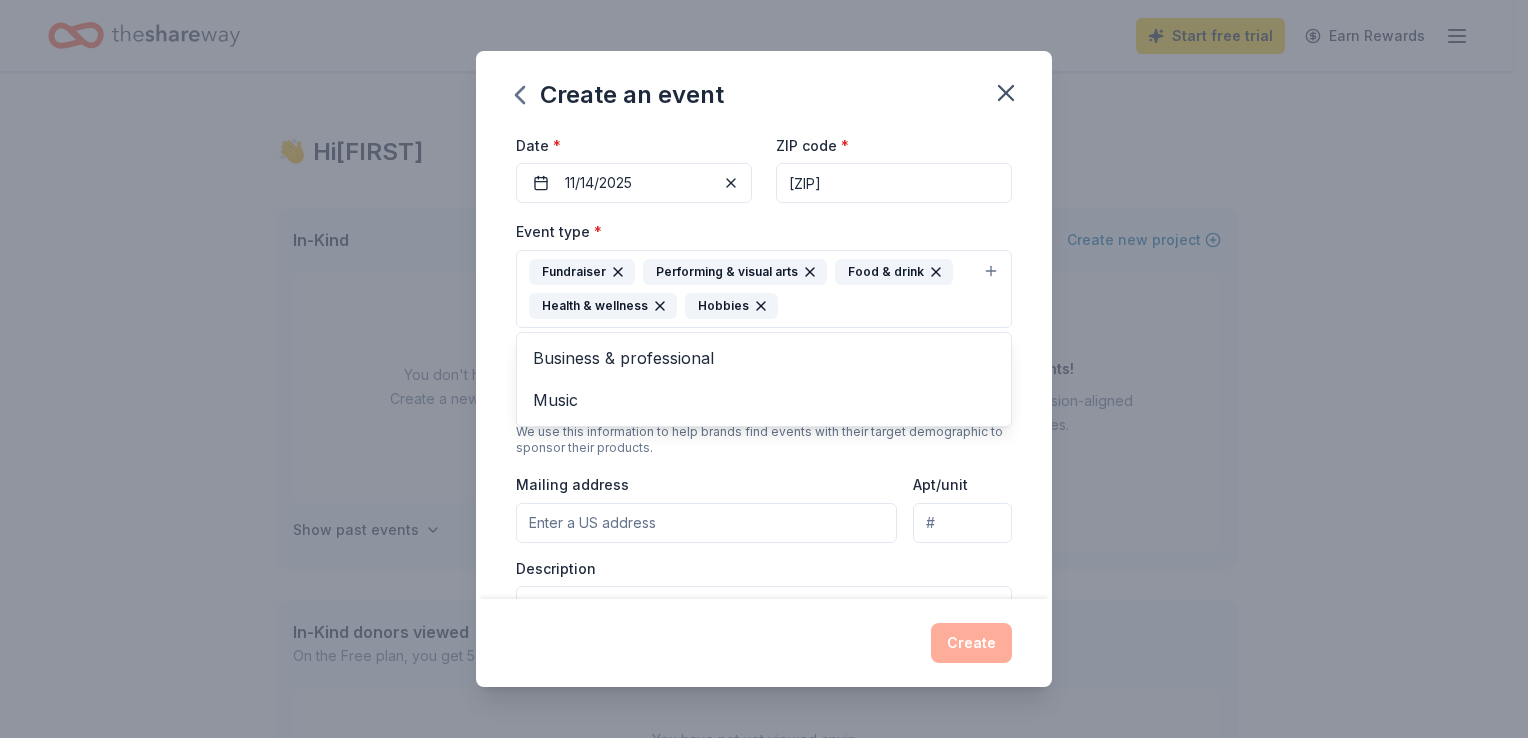 click on "Event name * Night to Ryz Gala 17 /100 Event website Attendance * 200 Date * 11/14/2025 ZIP code * [ZIP] Event type * Fundraiser Performing & visual arts Food & drink Health & wellness Hobbies Business & professional Music Demographic Select We use this information to help brands find events with their target demographic to sponsor their products. Mailing address Apt/unit Description What are you looking for? * Auction & raffle Meals Snacks Desserts Alcohol Beverages Send me reminders Email me reminders of donor application deadlines Recurring event" at bounding box center (764, 364) 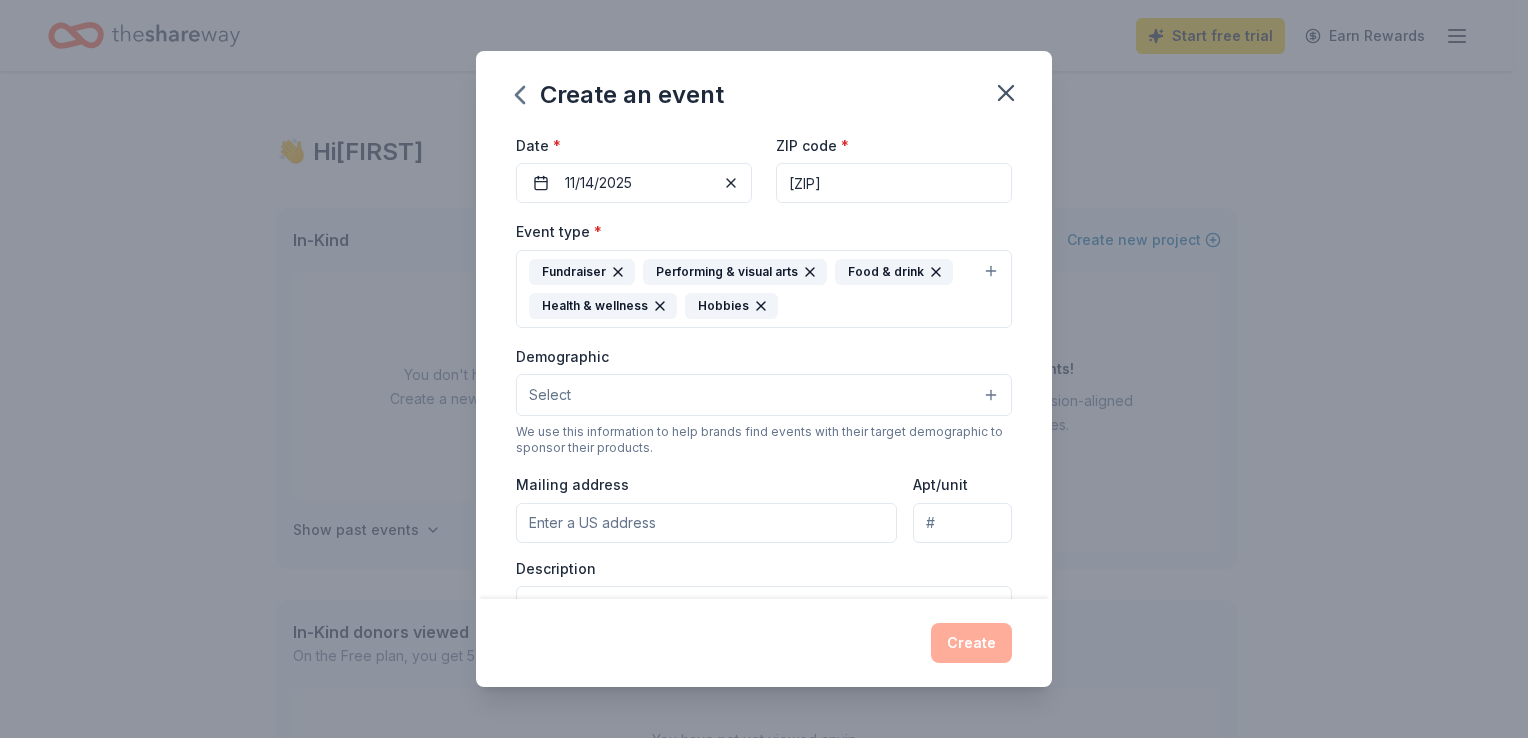 click on "Select" at bounding box center [764, 395] 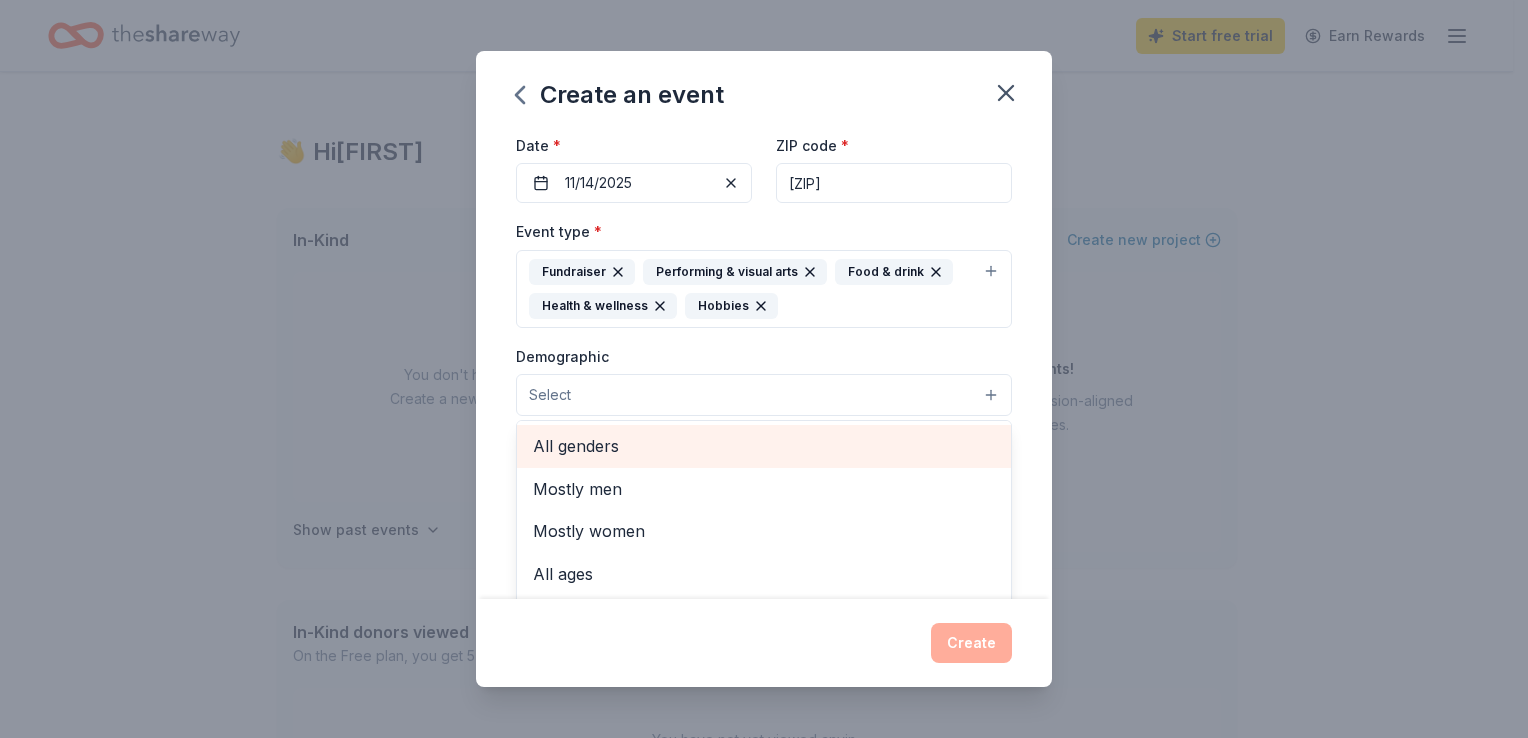 click on "All genders" at bounding box center (764, 446) 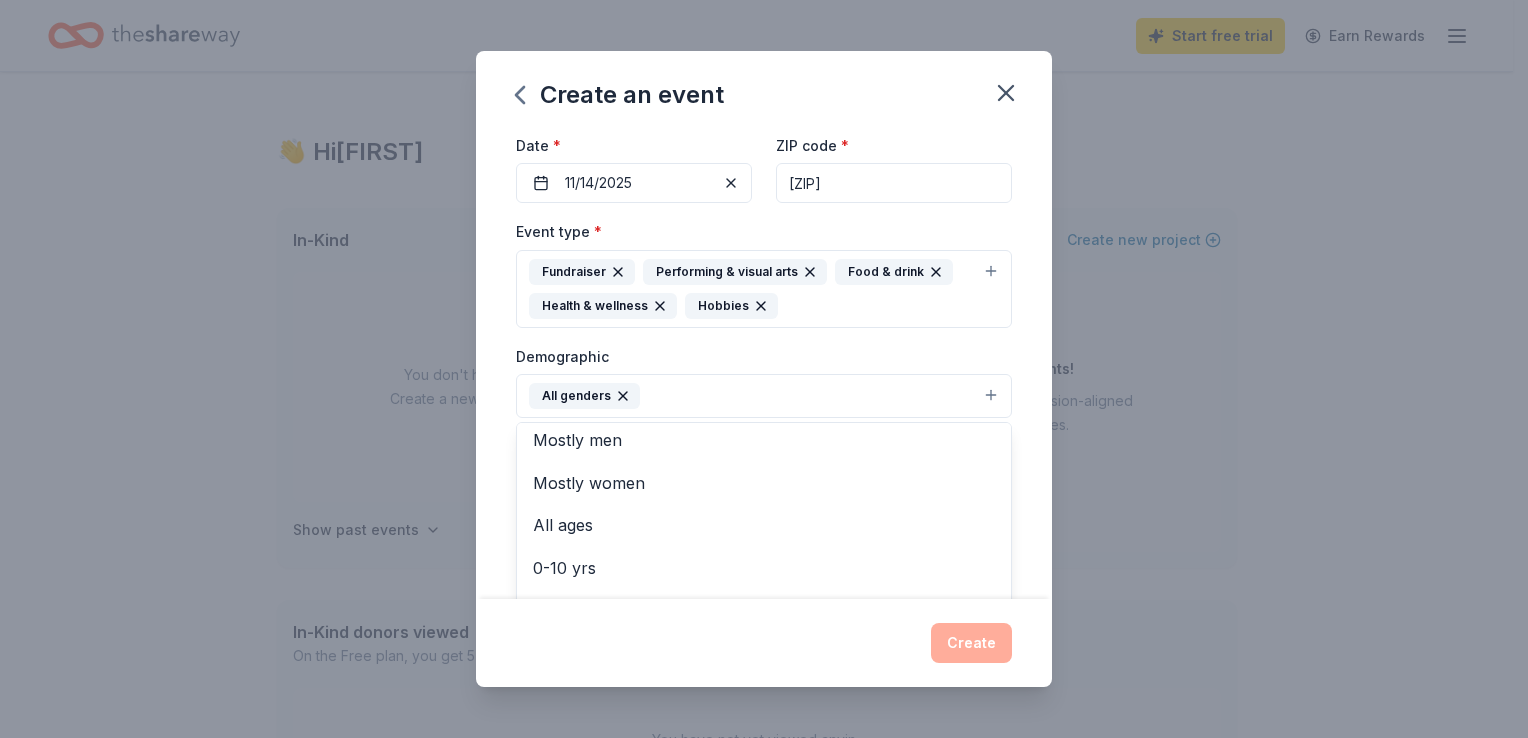 scroll, scrollTop: 7, scrollLeft: 0, axis: vertical 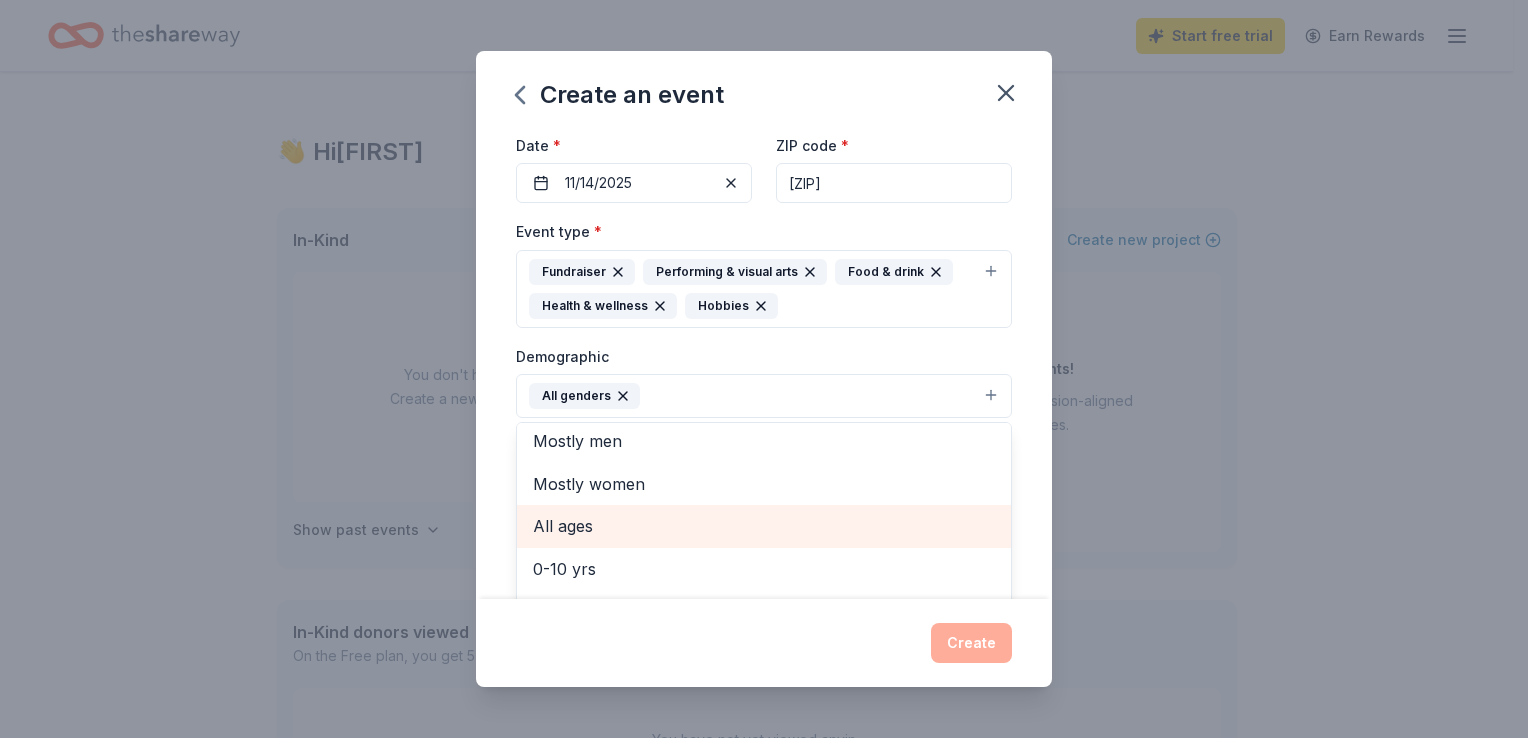 click on "All ages" at bounding box center [764, 526] 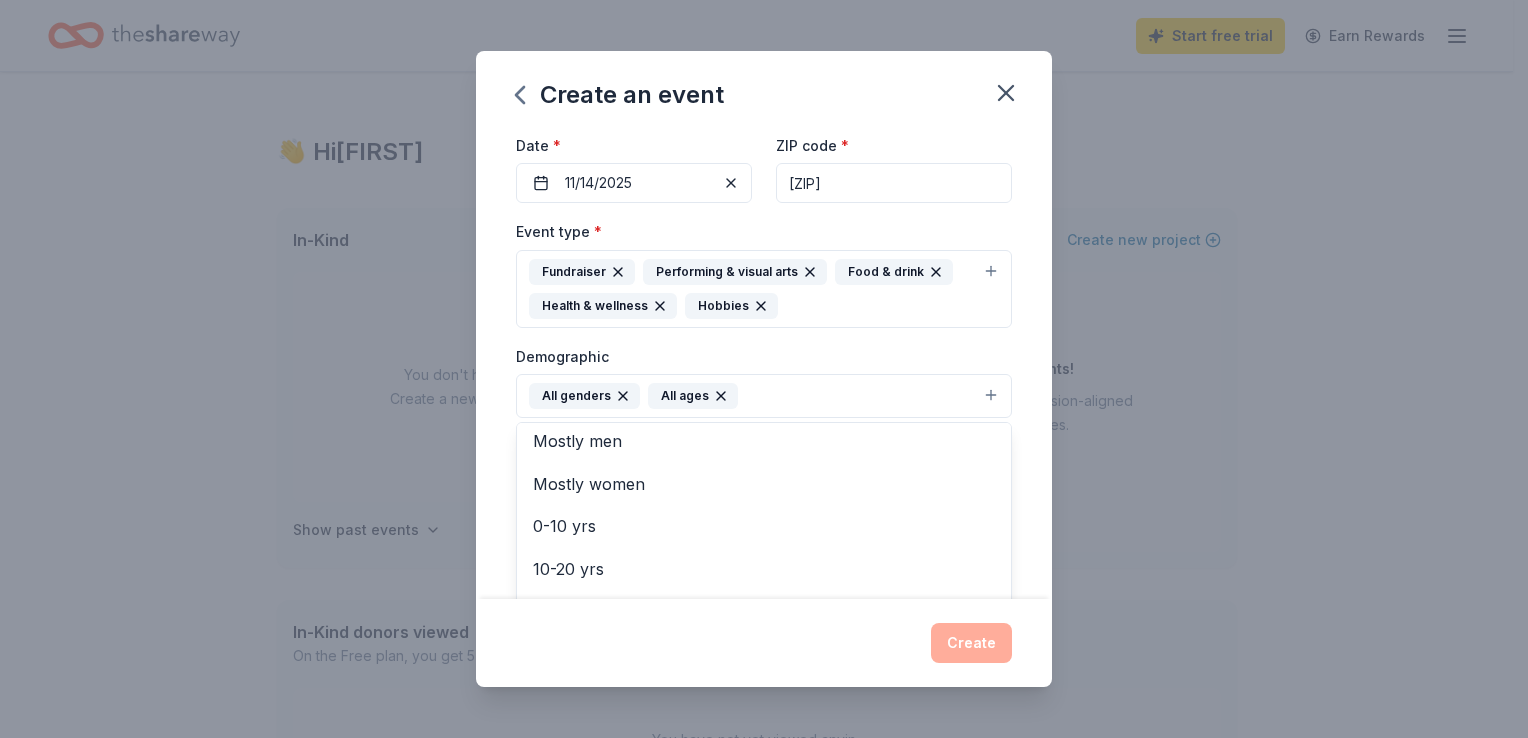 click on "Event name * Night to Ryz Gala 17 /100 Event website Attendance * 200 Date * 11/14/2025 ZIP code * [ZIP] Event type * Fundraiser Performing & visual arts Food & drink Health & wellness Hobbies Demographic All genders All ages Mostly men Mostly women 0-10 yrs 10-20 yrs 20-30 yrs 30-40 yrs 40-50 yrs 50-60 yrs 60-70 yrs 70-80 yrs 80+ yrs We use this information to help brands find events with their target demographic to sponsor their products. Mailing address Apt/unit Description What are you looking for? * Auction & raffle Meals Snacks Desserts Alcohol Beverages Send me reminders Email me reminders of donor application deadlines Recurring event" at bounding box center [764, 364] 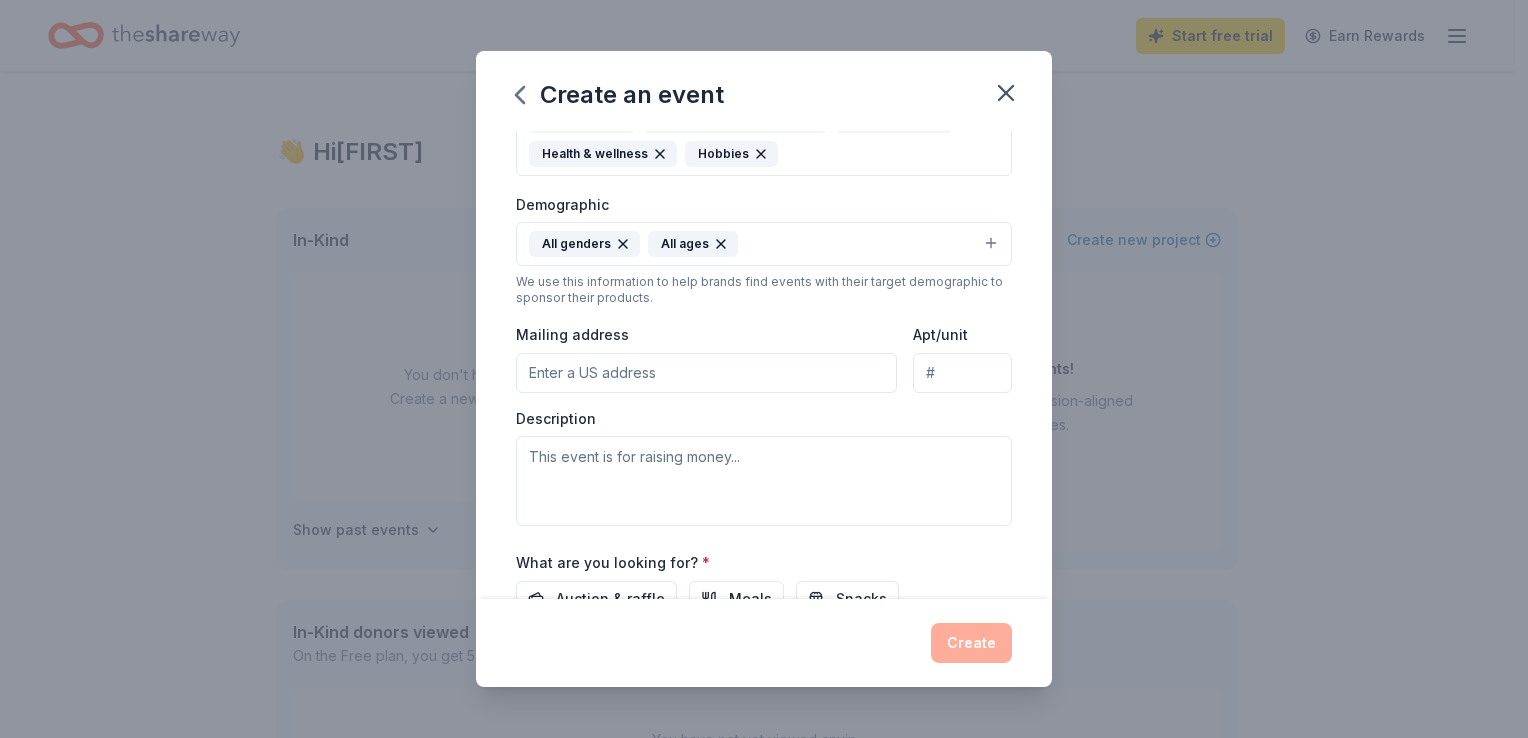 scroll, scrollTop: 340, scrollLeft: 0, axis: vertical 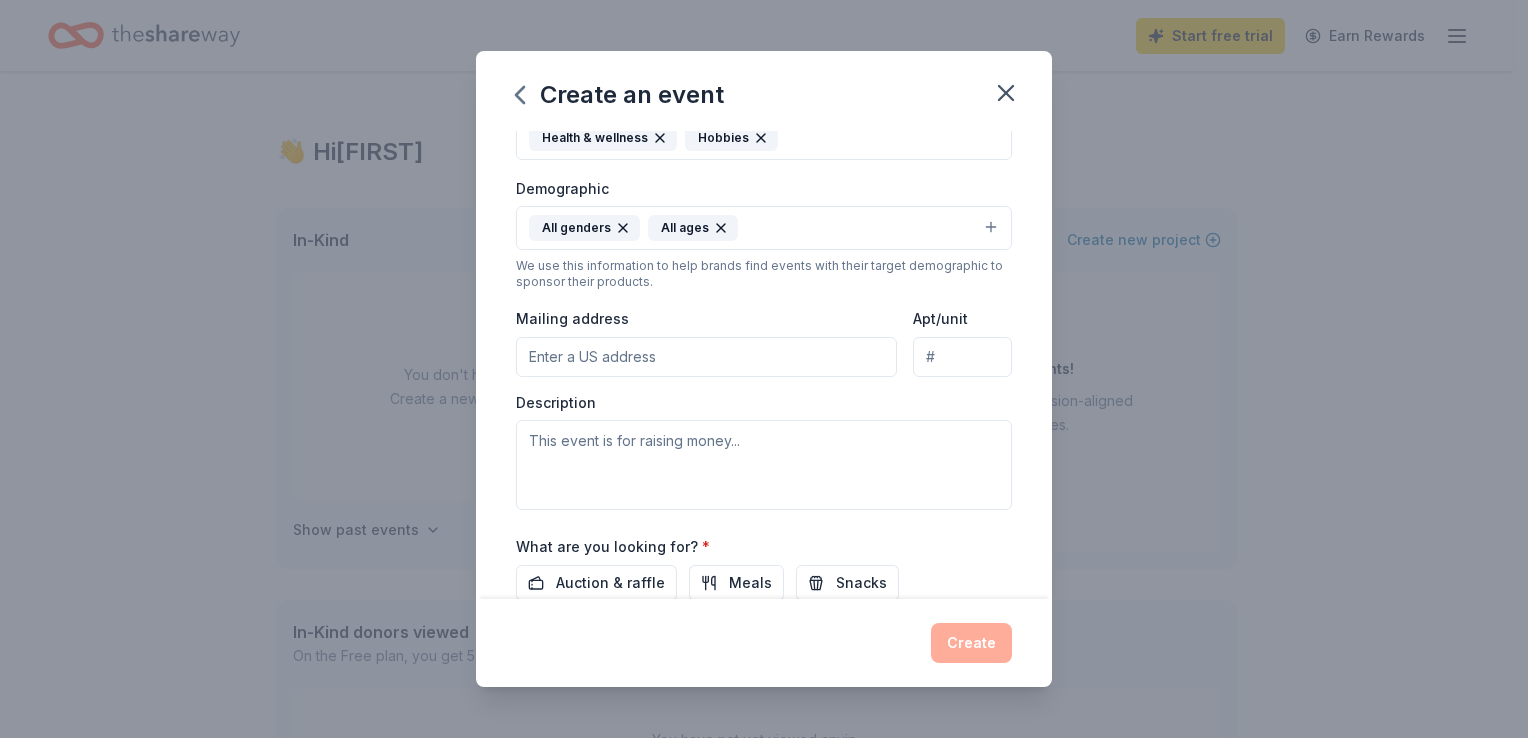 click on "Mailing address" at bounding box center (706, 357) 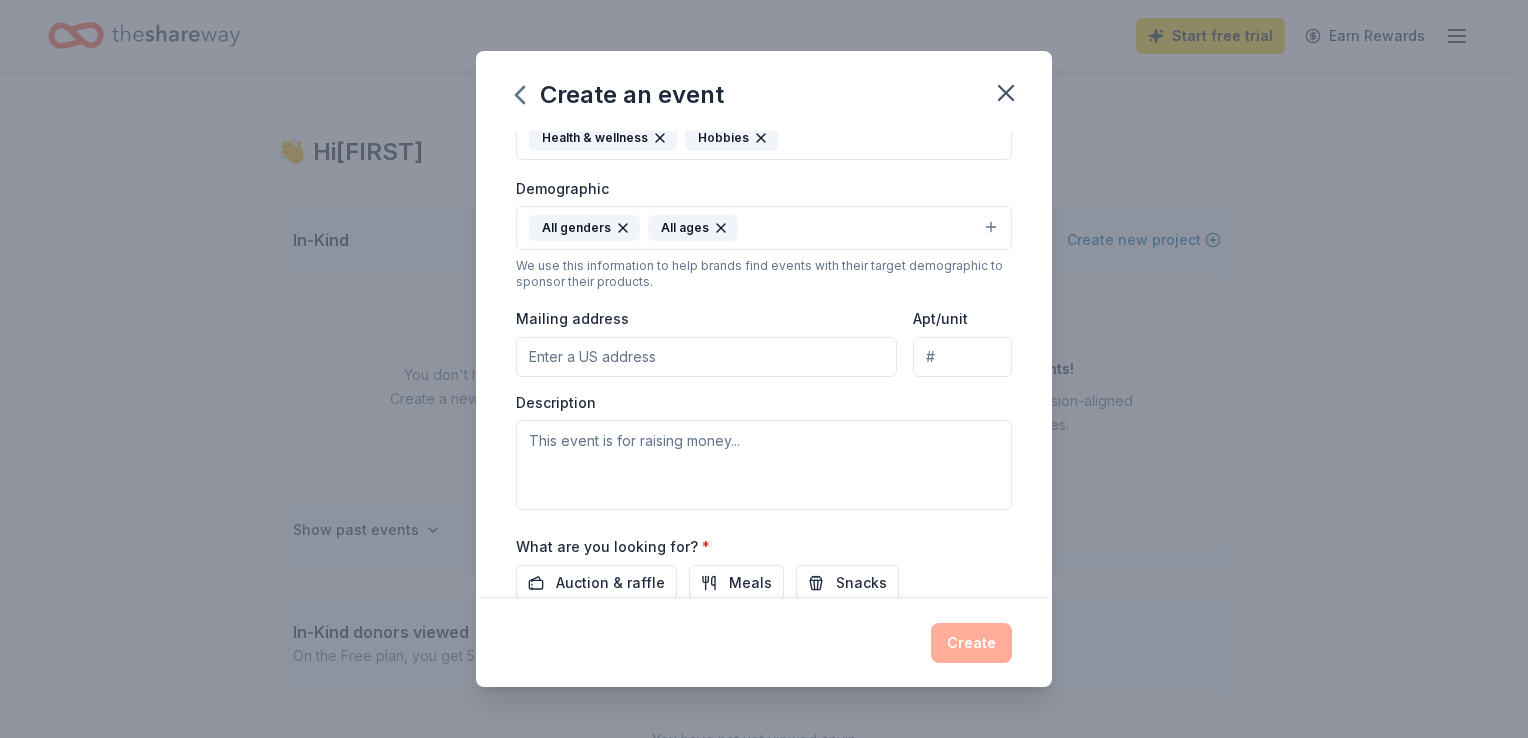 type on "[NUMBER] [STREET] [CITY], [STATE] [ZIP]" 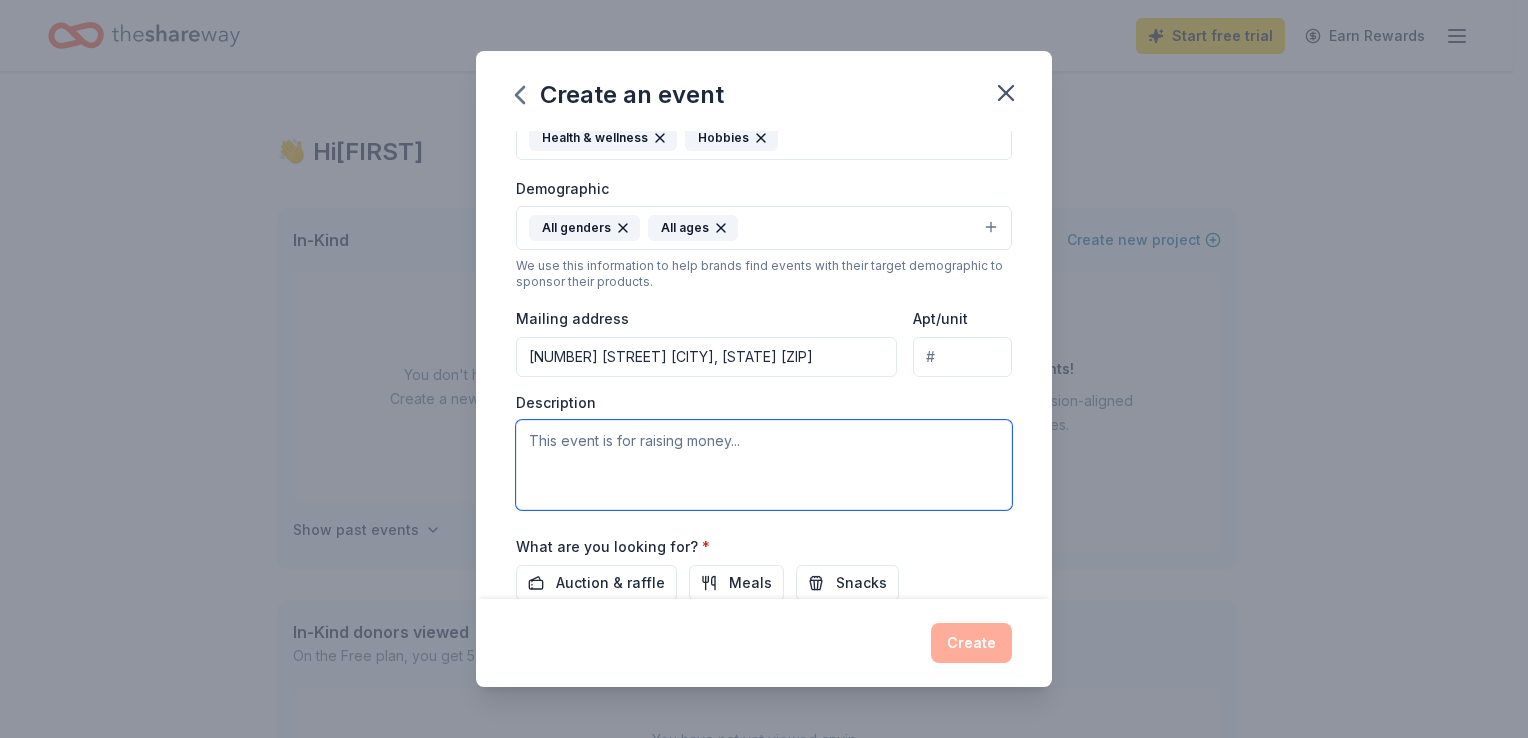 click at bounding box center [764, 465] 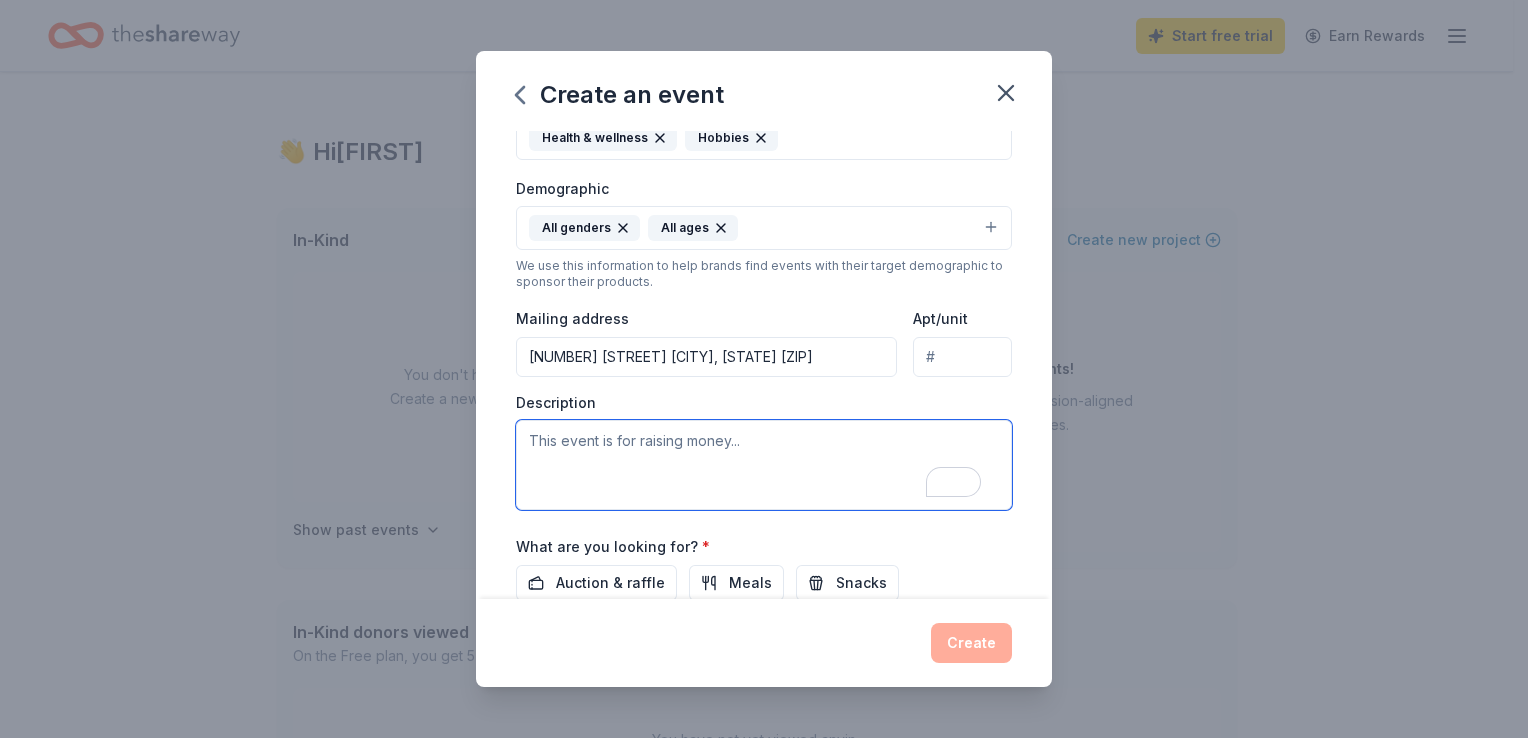 click at bounding box center (764, 465) 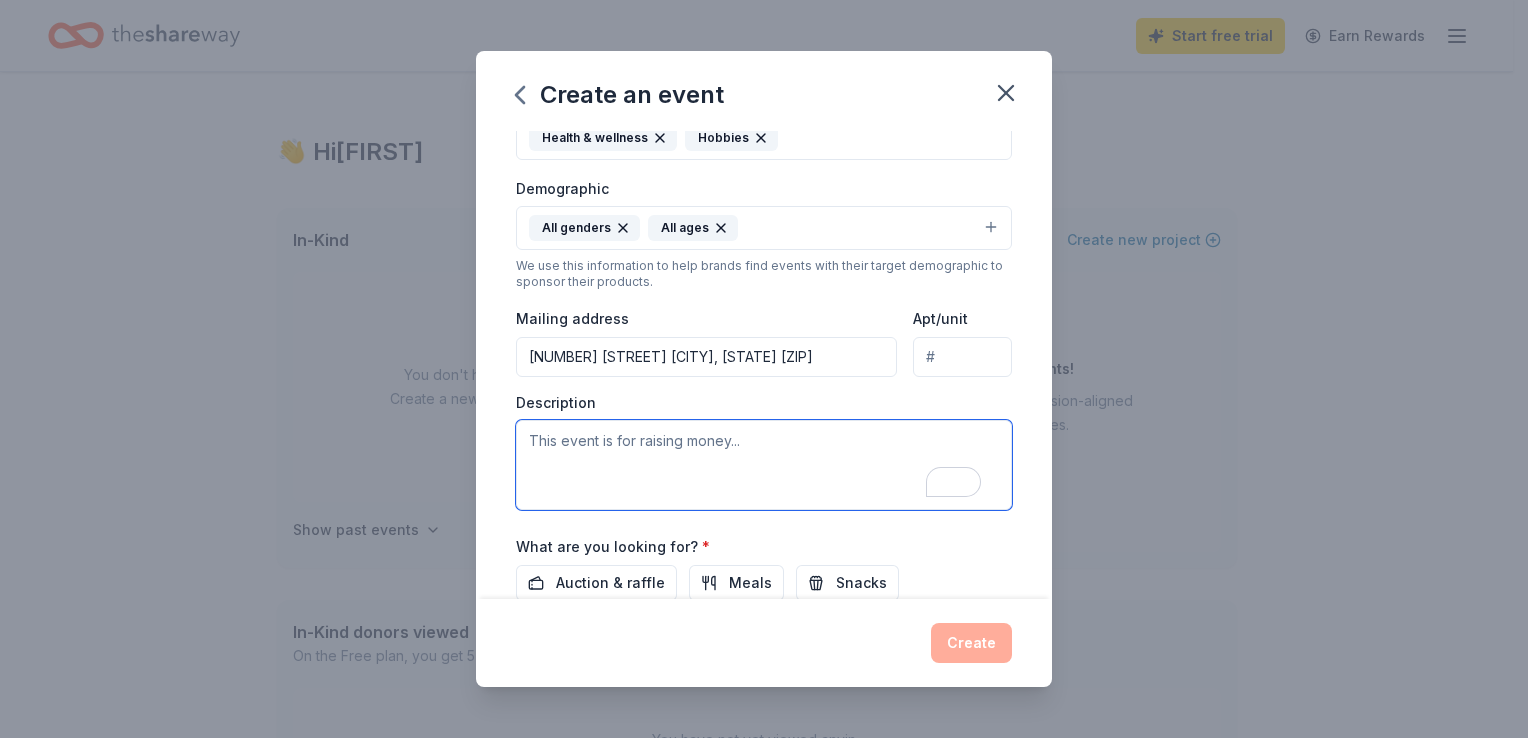 paste on "Night to Ryz is RyzAb0ve Fitness' first-ever gala, an 80s-themed Sneaker Ball that celebrates individuals with intellectual and developmental disabilities. The event will feature performances from our athletes and highlight their talents, confidence, and voices in a night filled with inclusion, joy, and community." 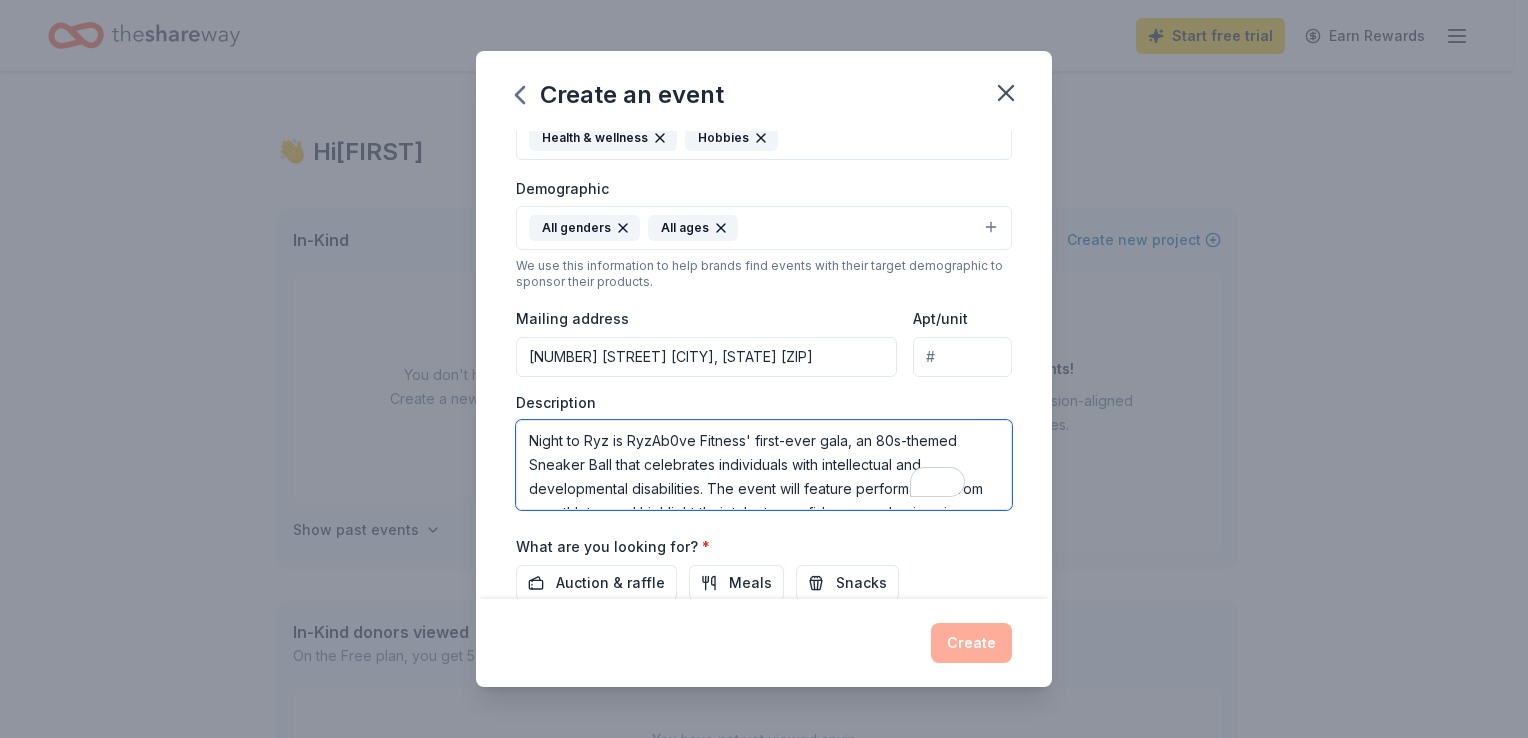 scroll, scrollTop: 36, scrollLeft: 0, axis: vertical 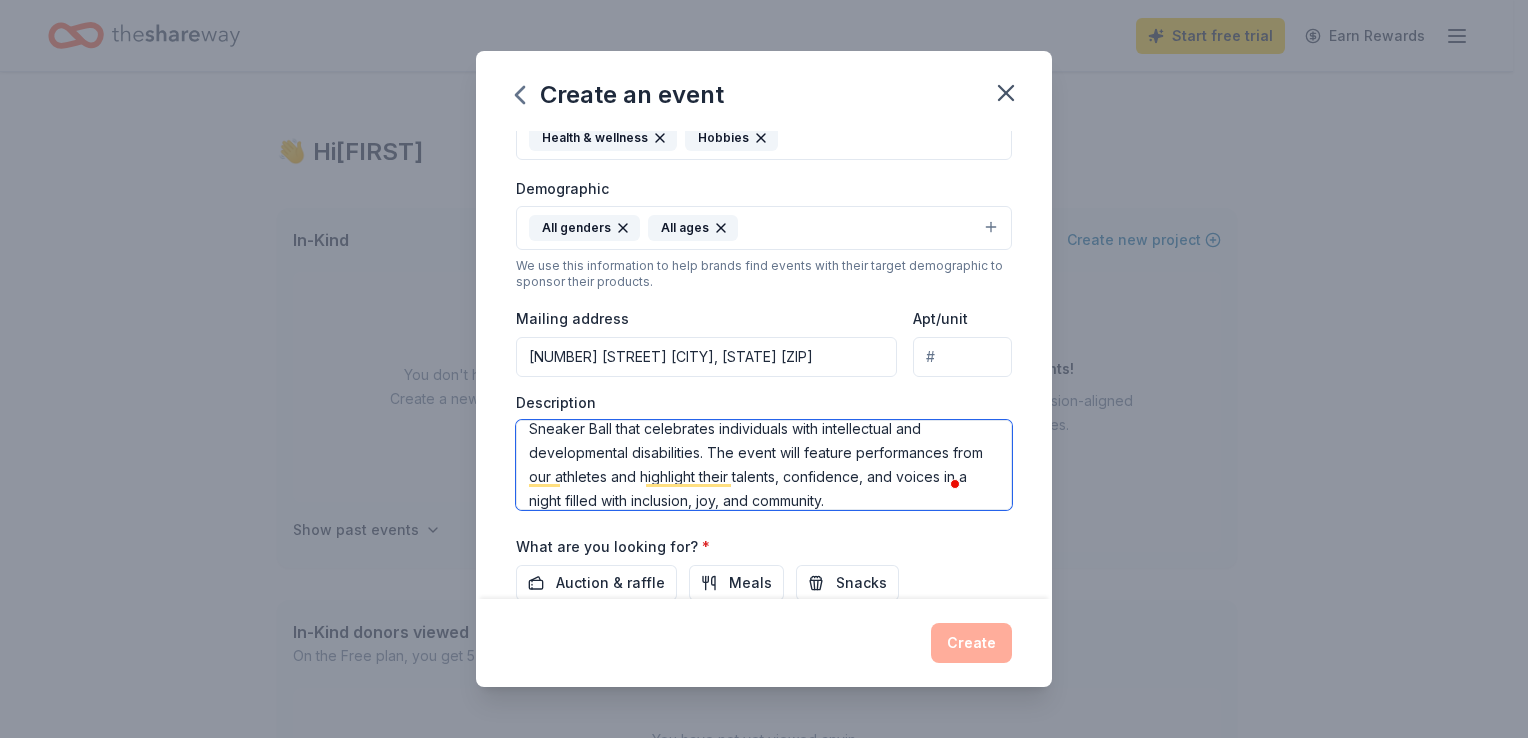 type on "Night to Ryz is RyzAb0ve Fitness' first-ever gala, an 80s-themed Sneaker Ball that celebrates individuals with intellectual and developmental disabilities. The event will feature performances from our athletes and highlight their talents, confidence, and voices in a night filled with inclusion, joy, and community." 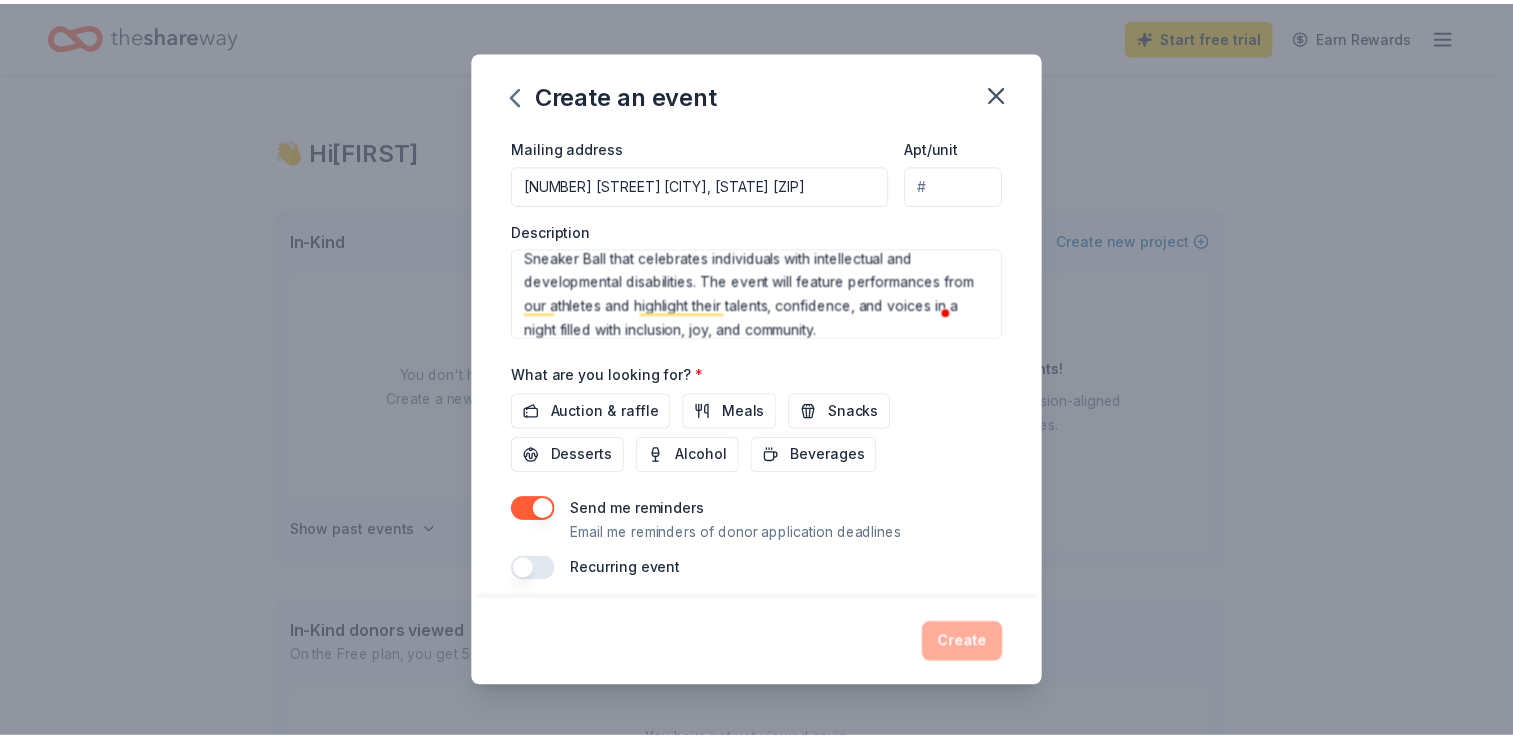 scroll, scrollTop: 524, scrollLeft: 0, axis: vertical 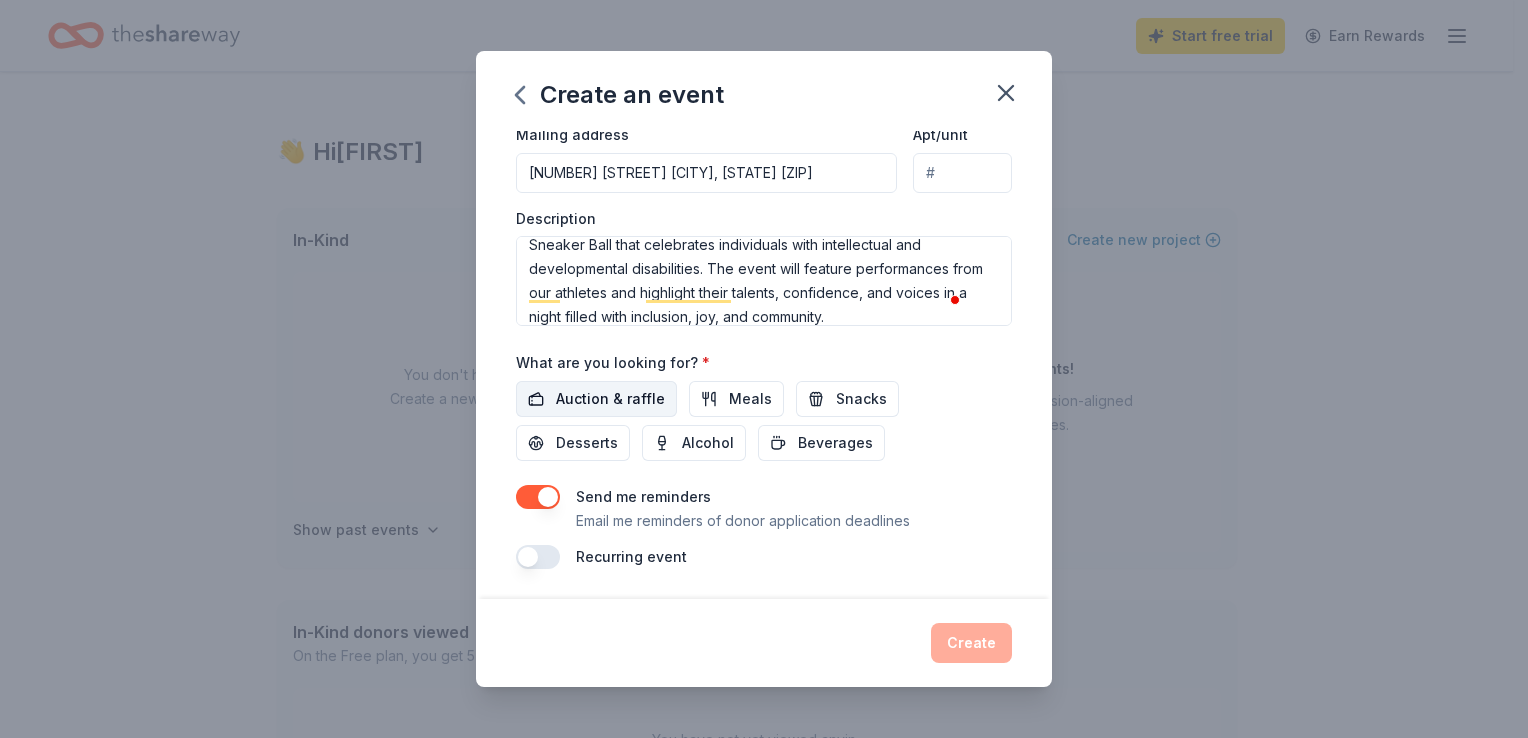 click on "Auction & raffle" at bounding box center [596, 399] 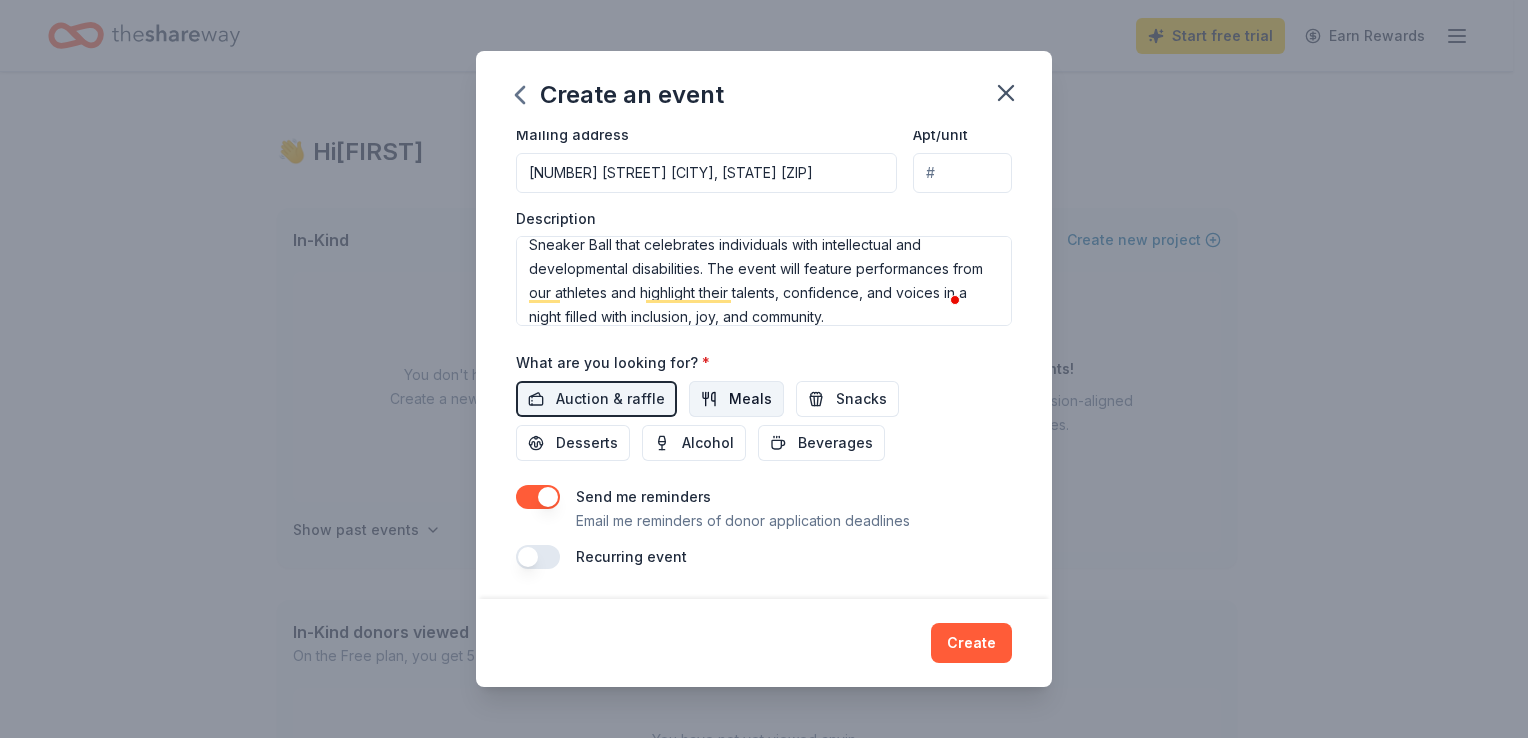 click on "Meals" at bounding box center (736, 399) 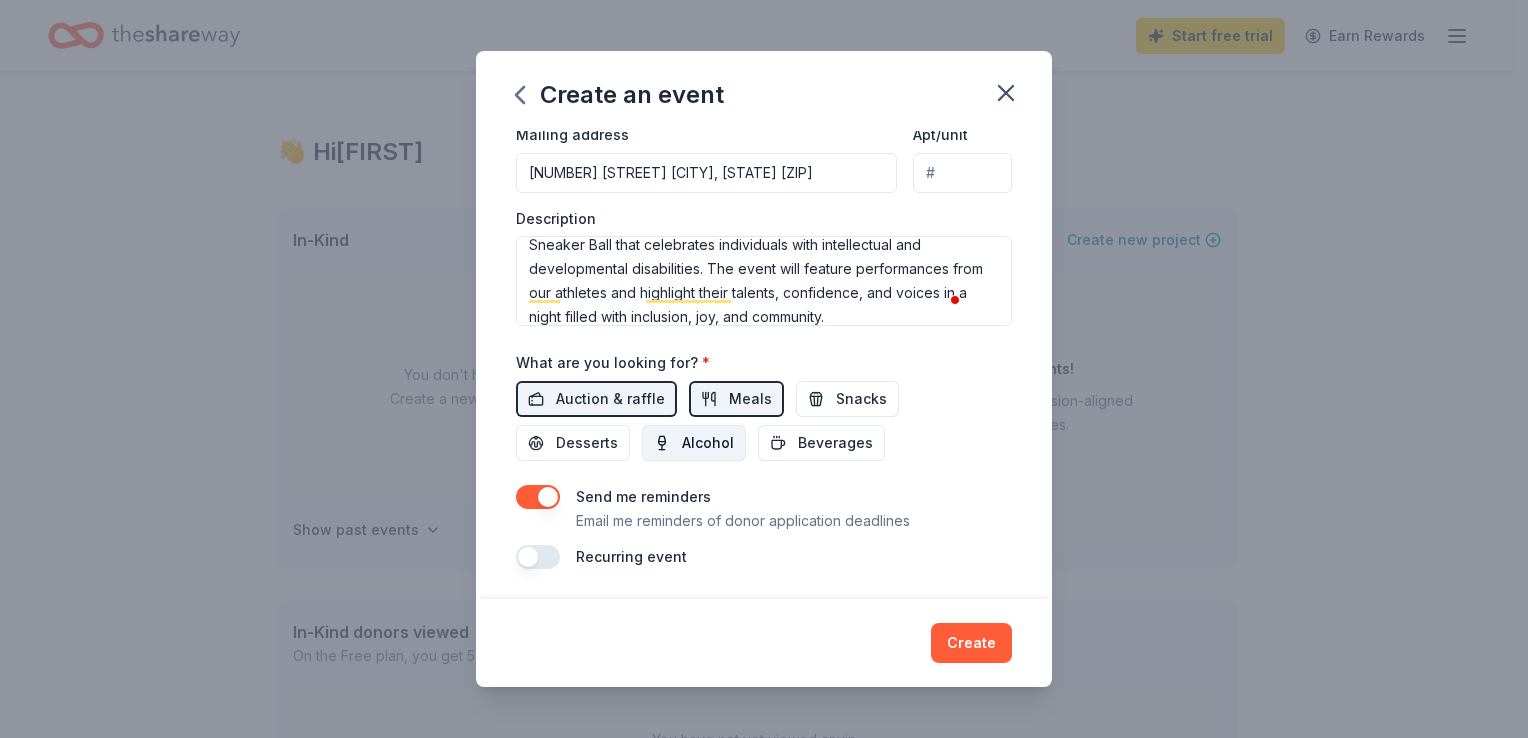 click on "Alcohol" at bounding box center (708, 443) 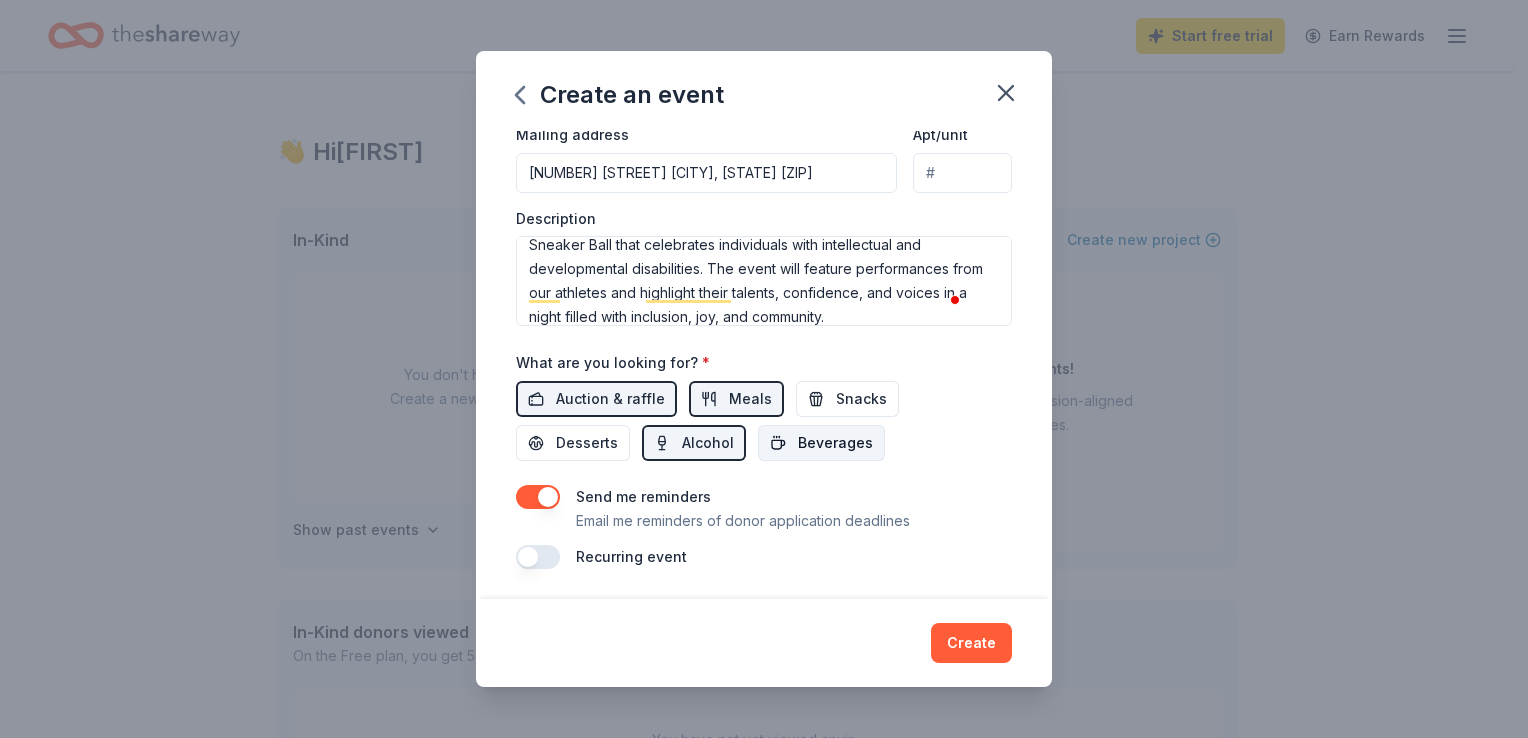 click on "Beverages" at bounding box center [835, 443] 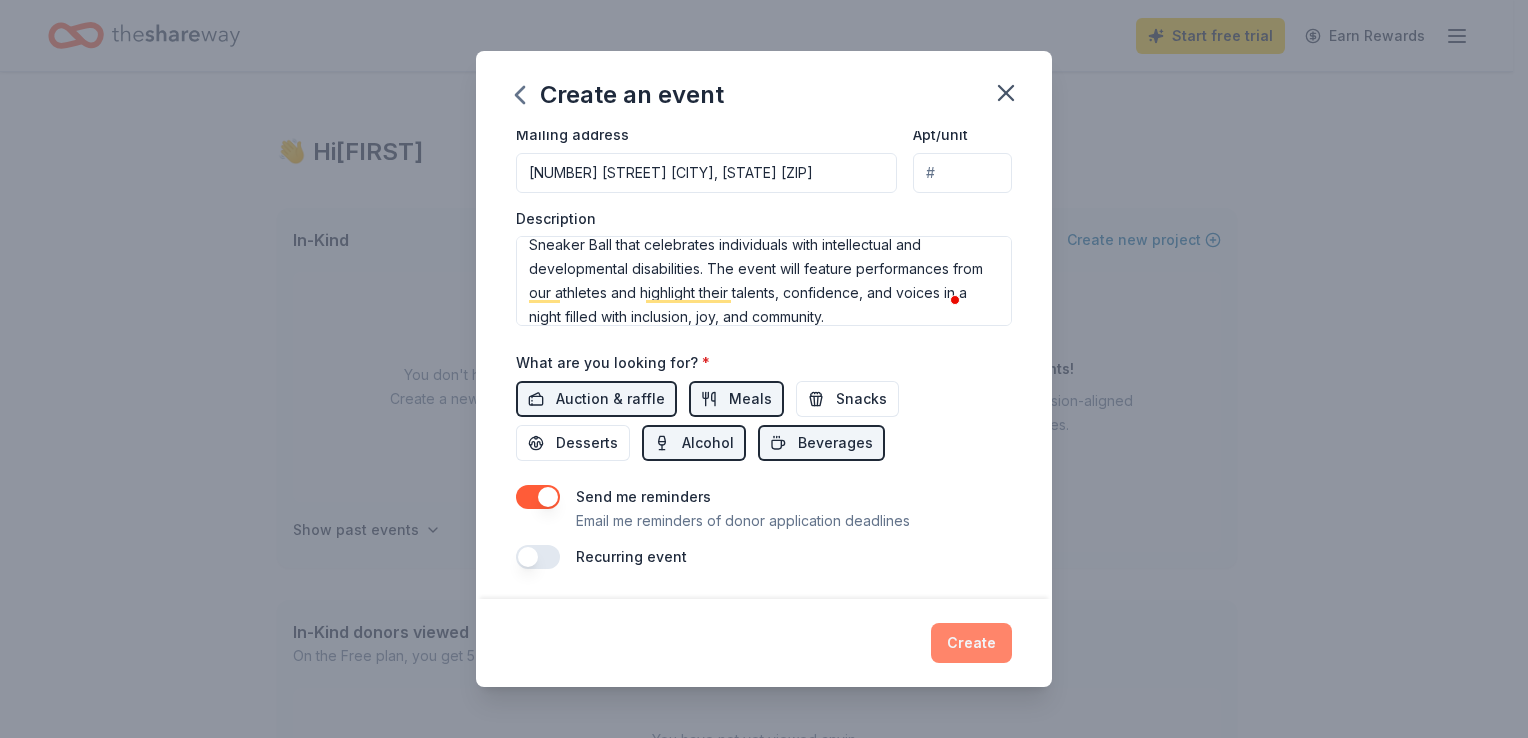 click on "Create" at bounding box center [971, 643] 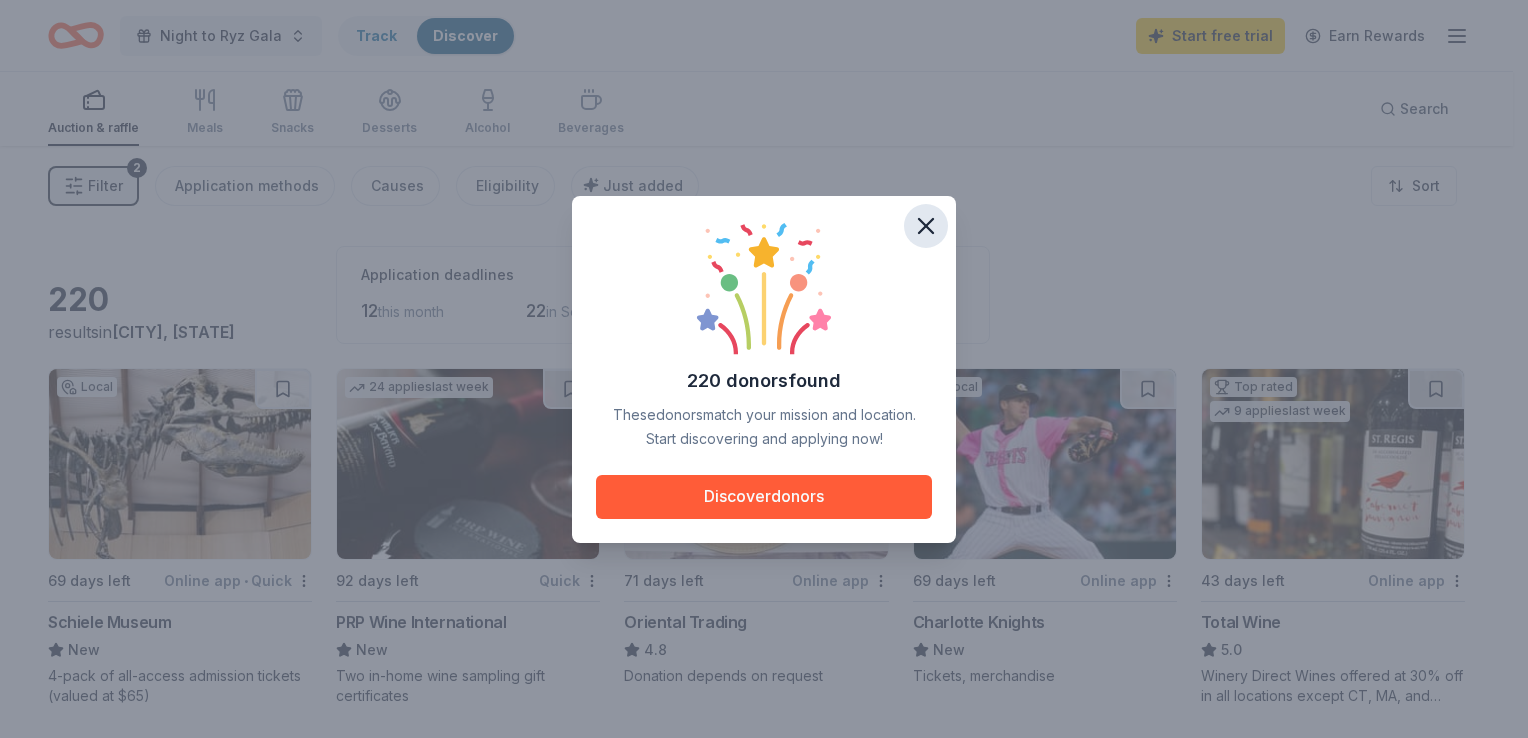 click 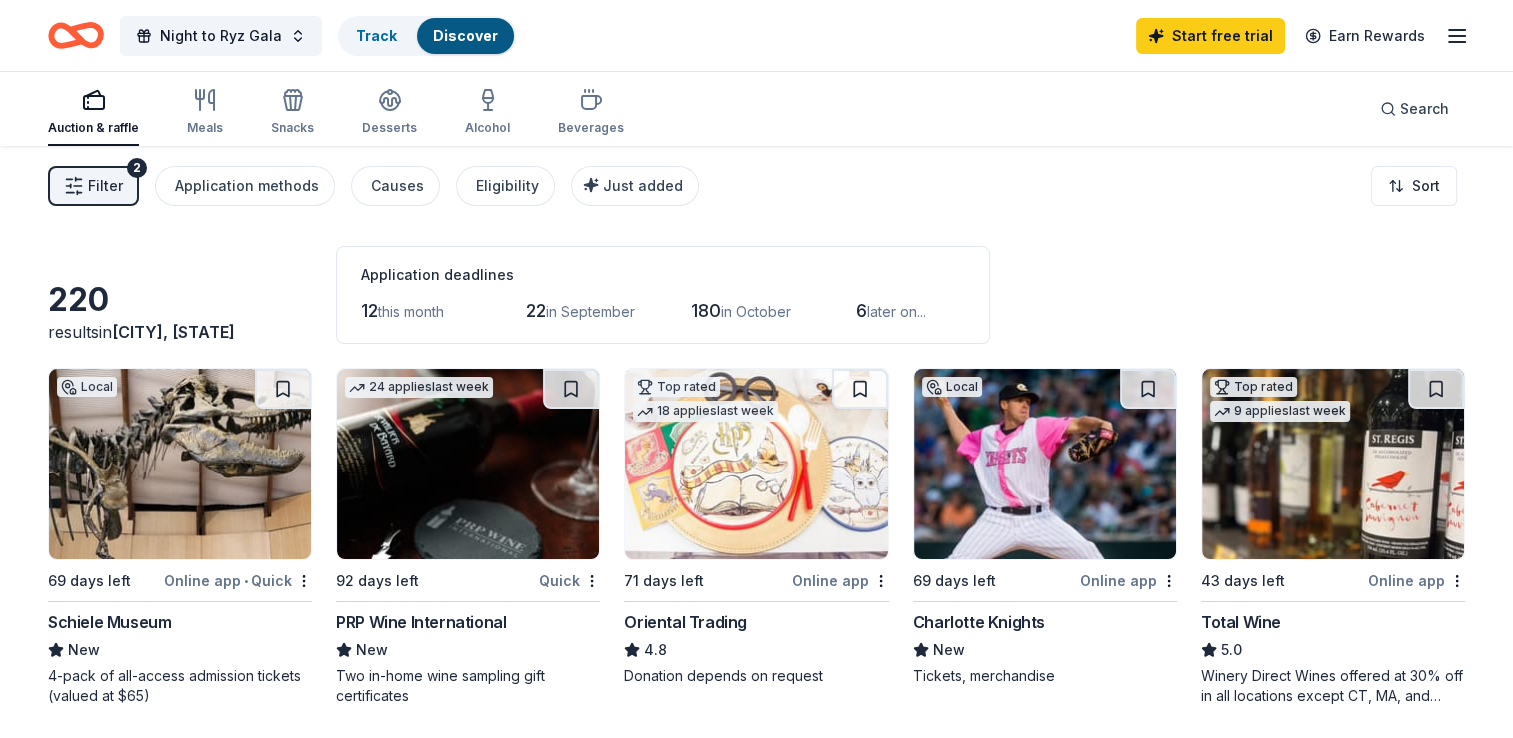 click on "Charlotte Knights" at bounding box center [979, 622] 